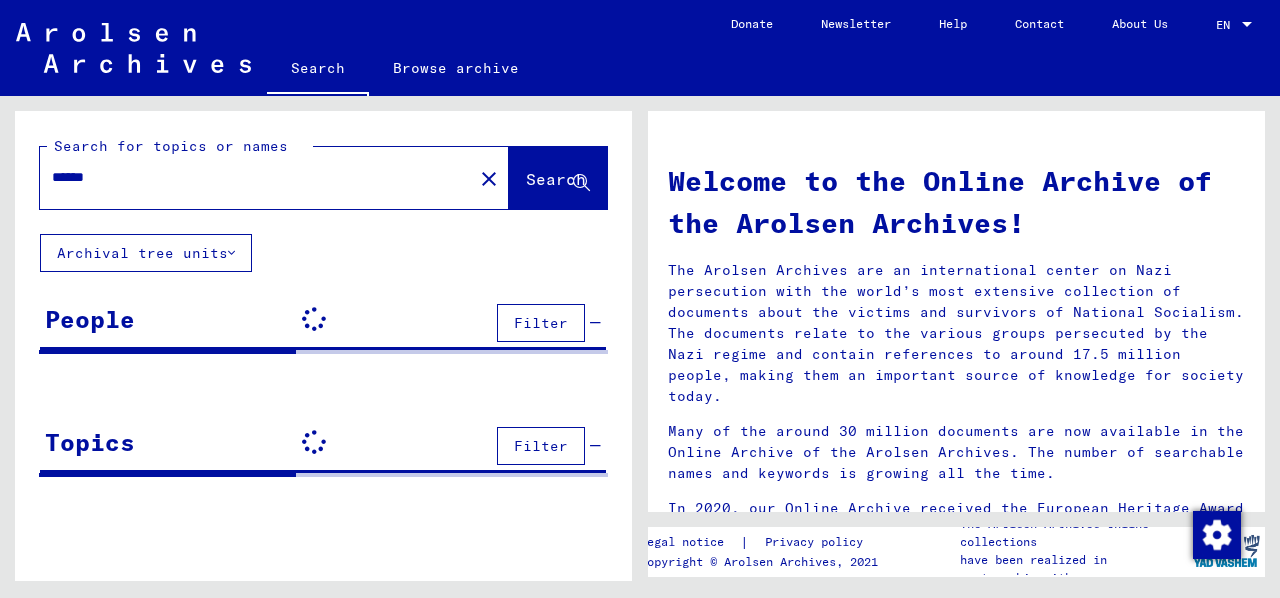 scroll, scrollTop: 0, scrollLeft: 0, axis: both 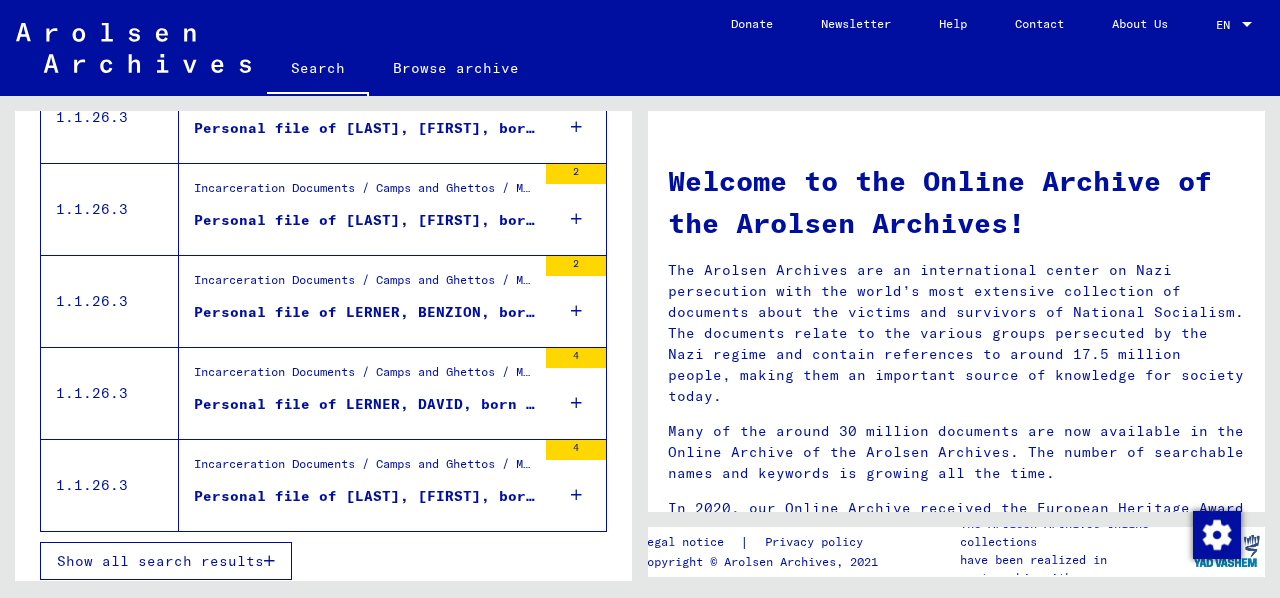 click at bounding box center [269, 561] 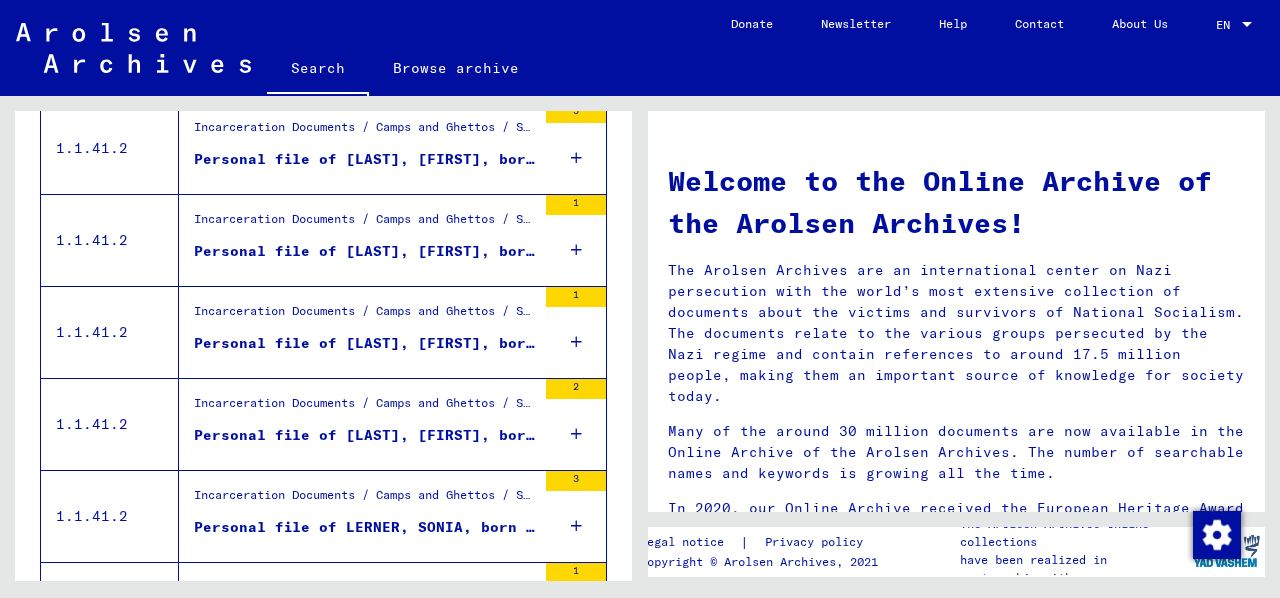 scroll, scrollTop: 2322, scrollLeft: 0, axis: vertical 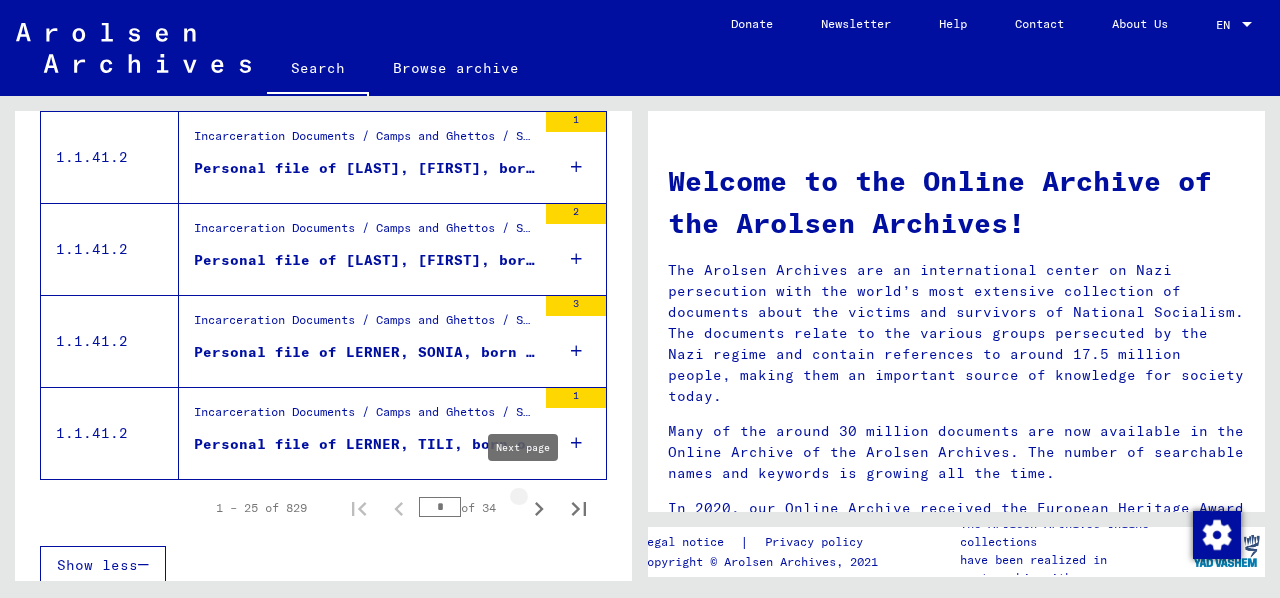 click 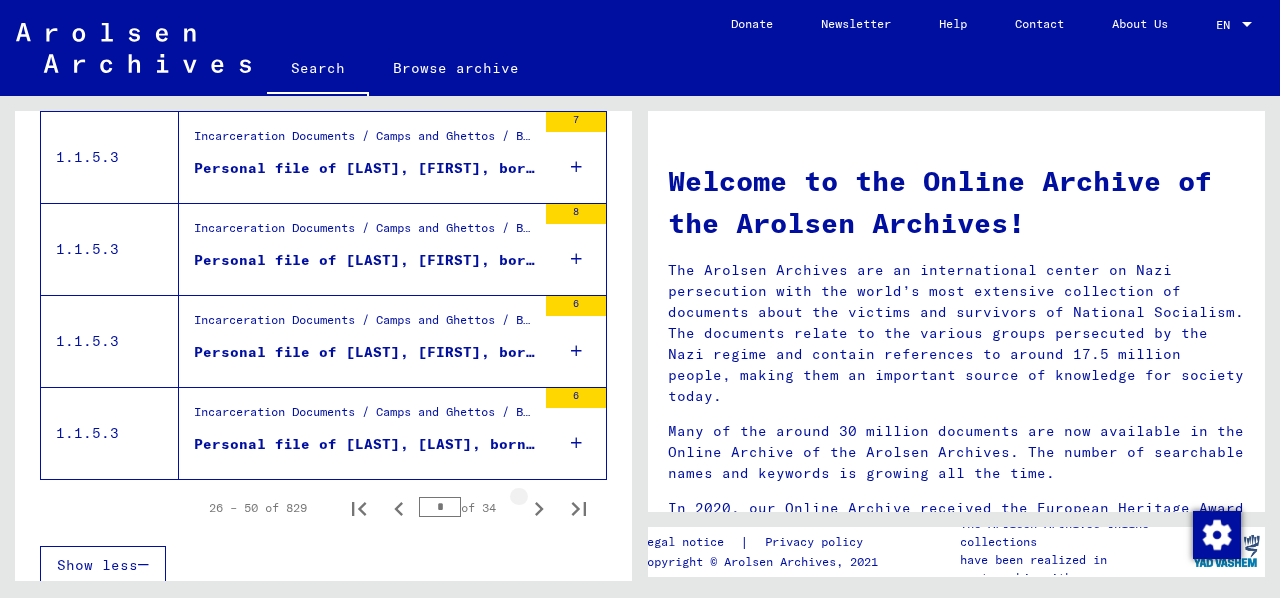 click 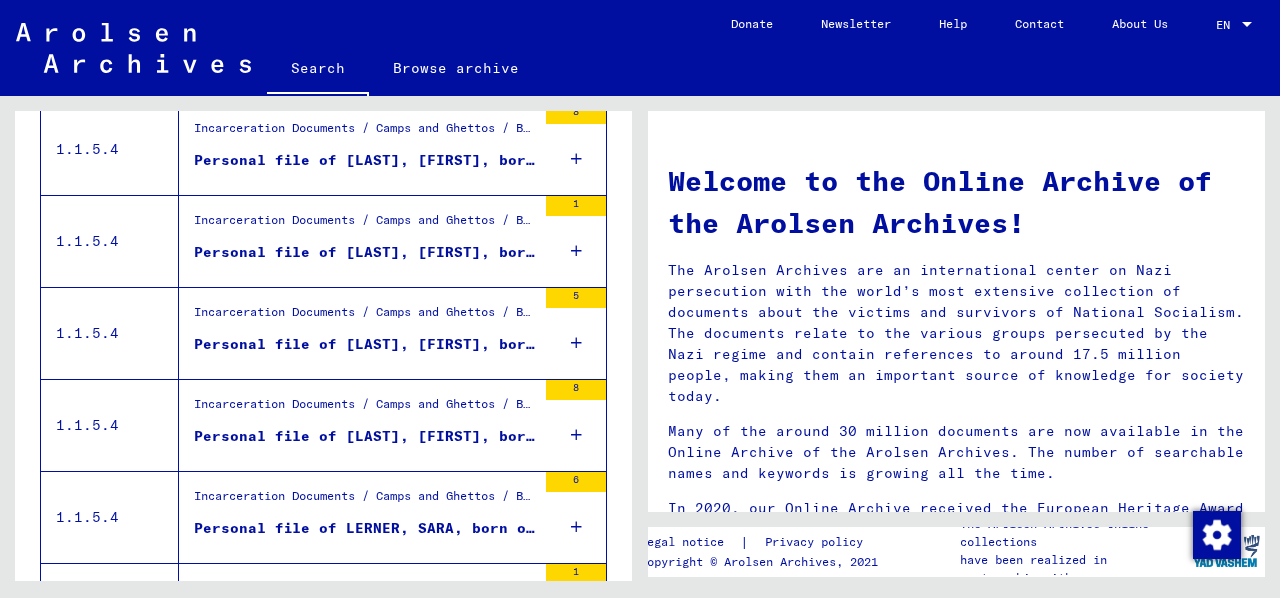 scroll, scrollTop: 2022, scrollLeft: 0, axis: vertical 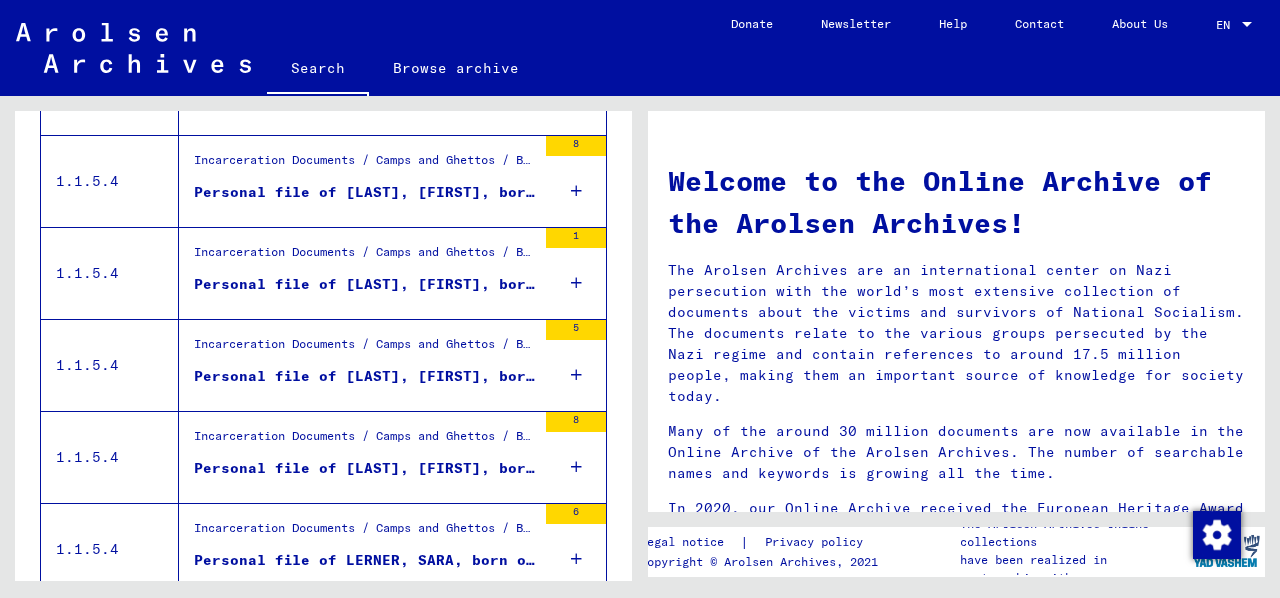 click on "1" at bounding box center (576, 273) 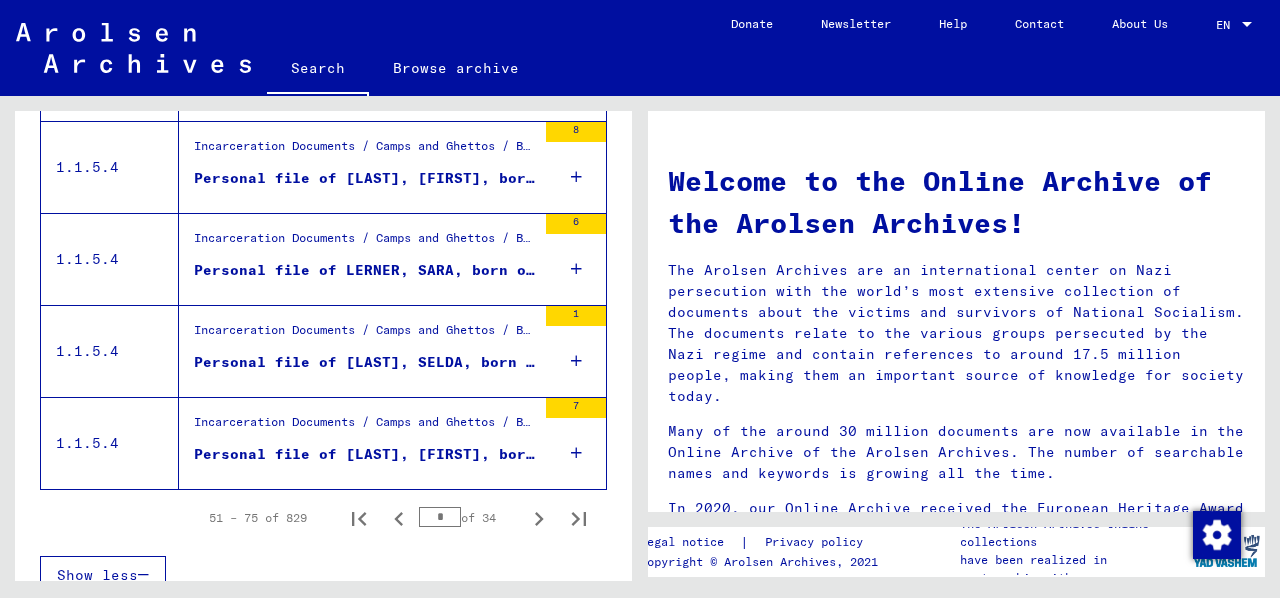 scroll, scrollTop: 2382, scrollLeft: 0, axis: vertical 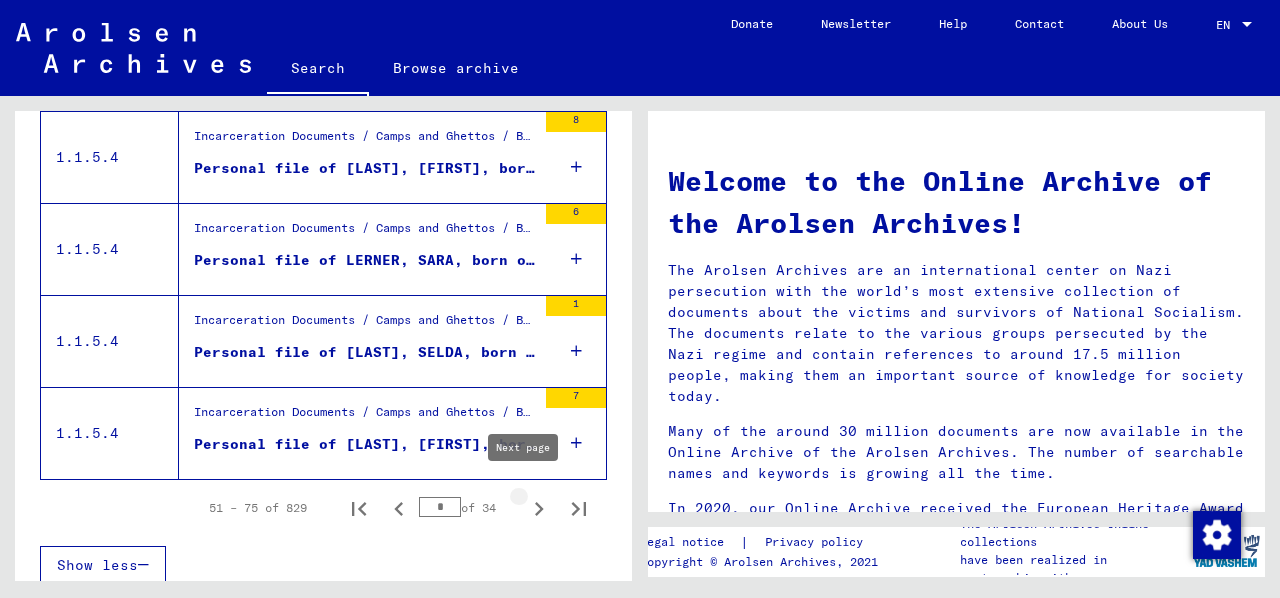 click 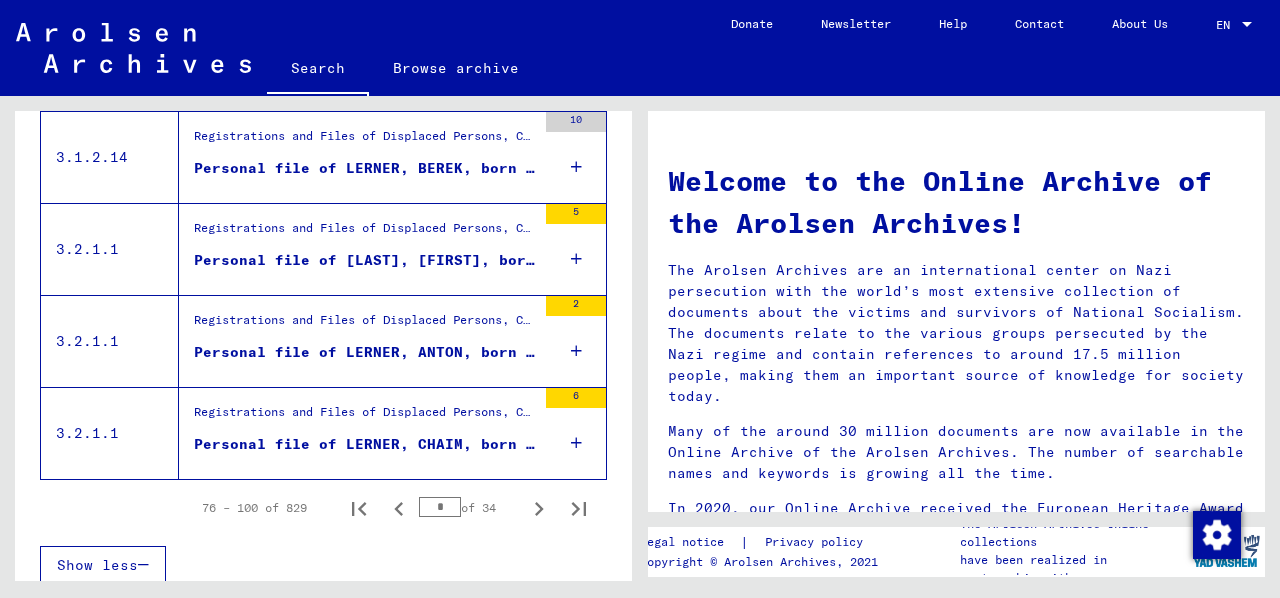 scroll, scrollTop: 2322, scrollLeft: 0, axis: vertical 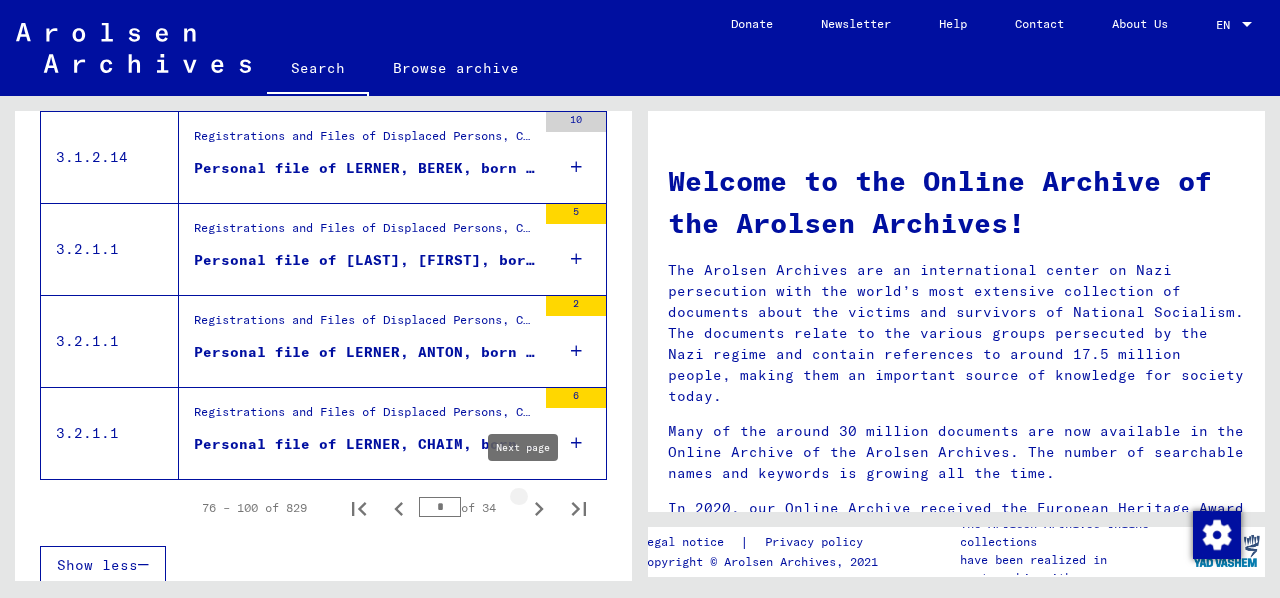 click 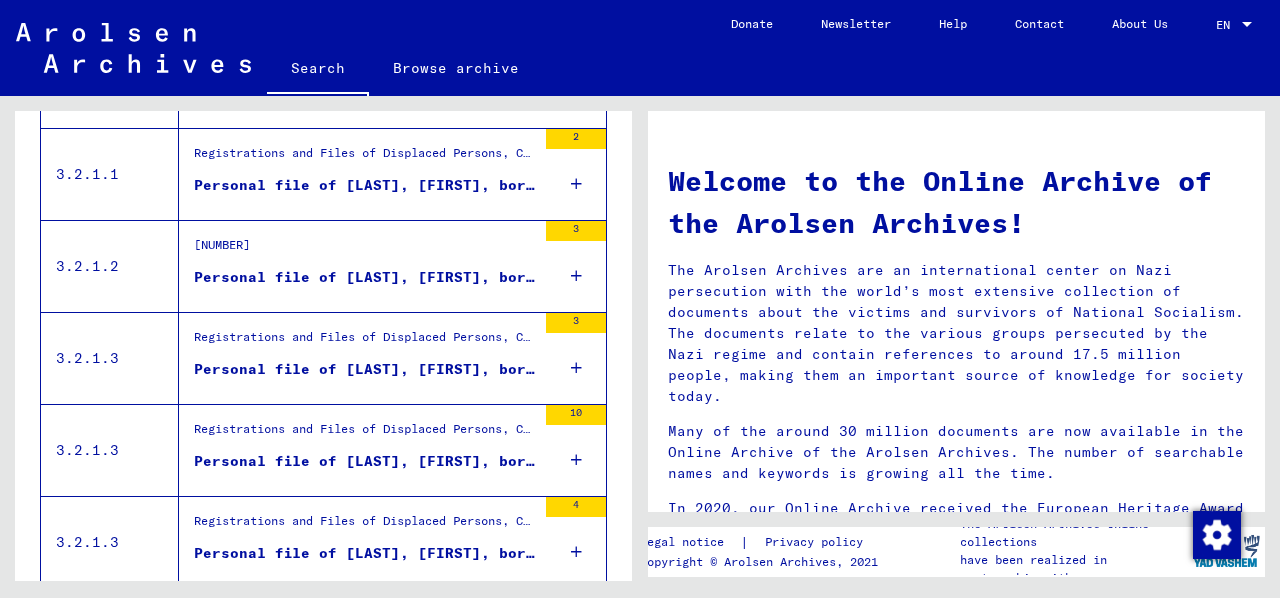 scroll, scrollTop: 2322, scrollLeft: 0, axis: vertical 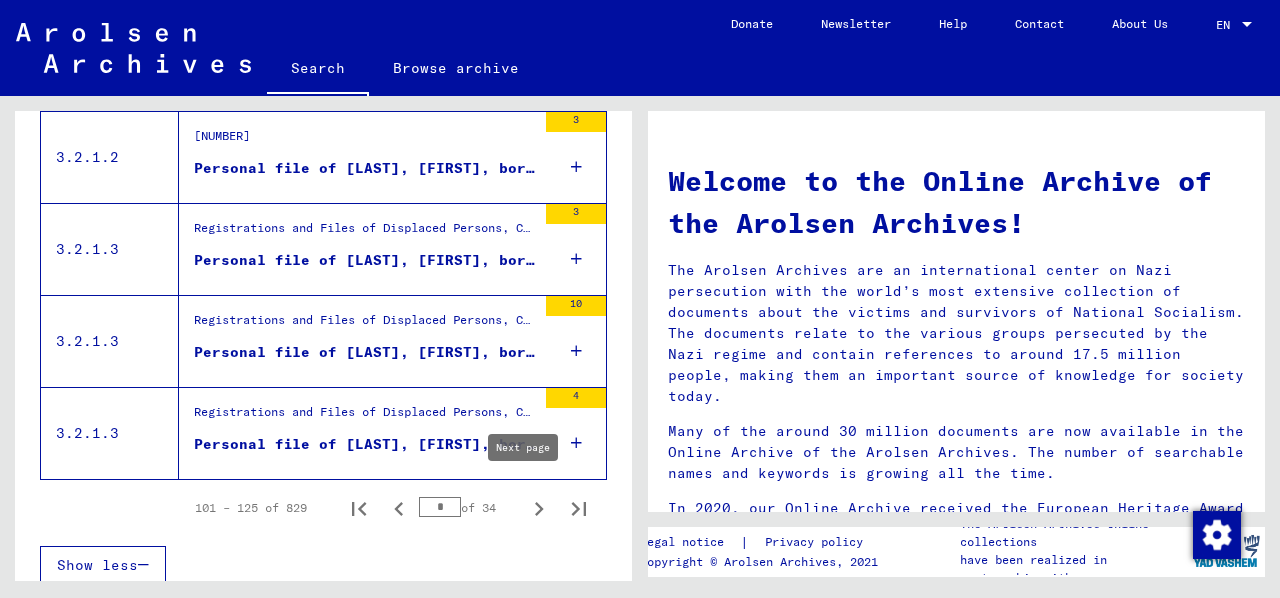 click 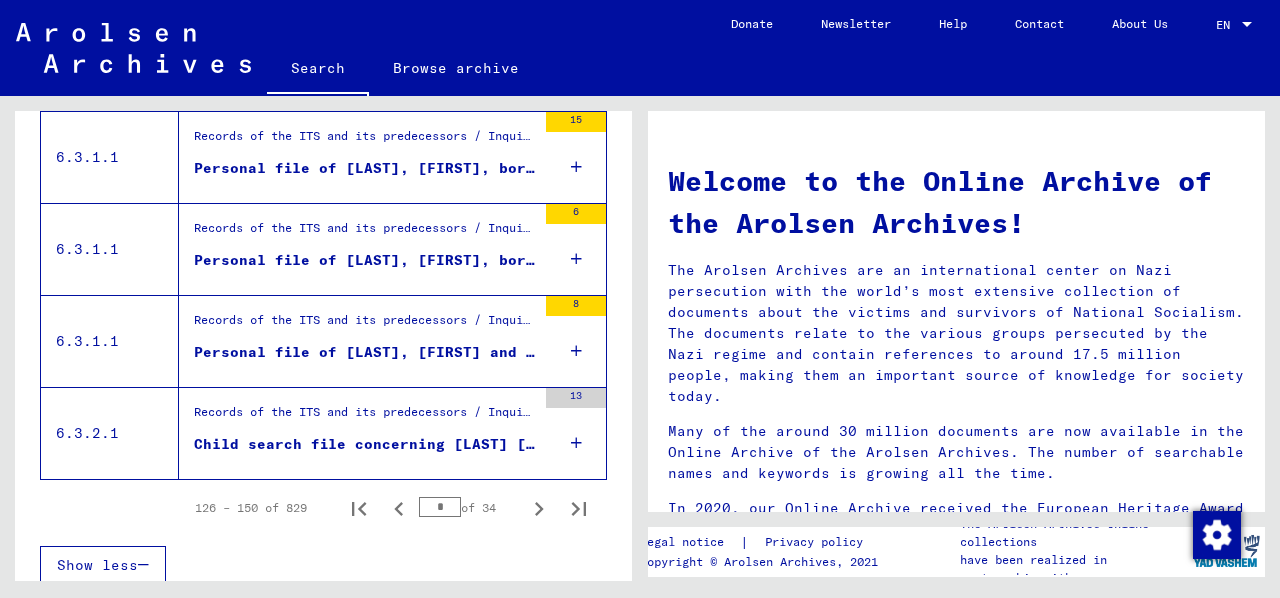 scroll, scrollTop: 2322, scrollLeft: 0, axis: vertical 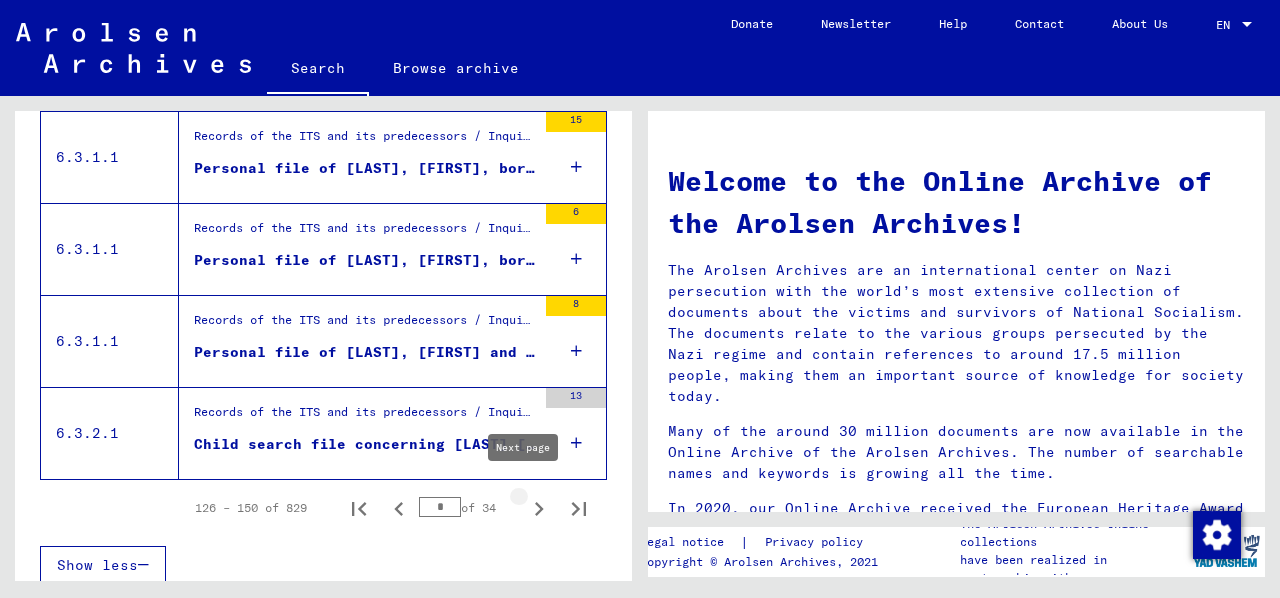 click 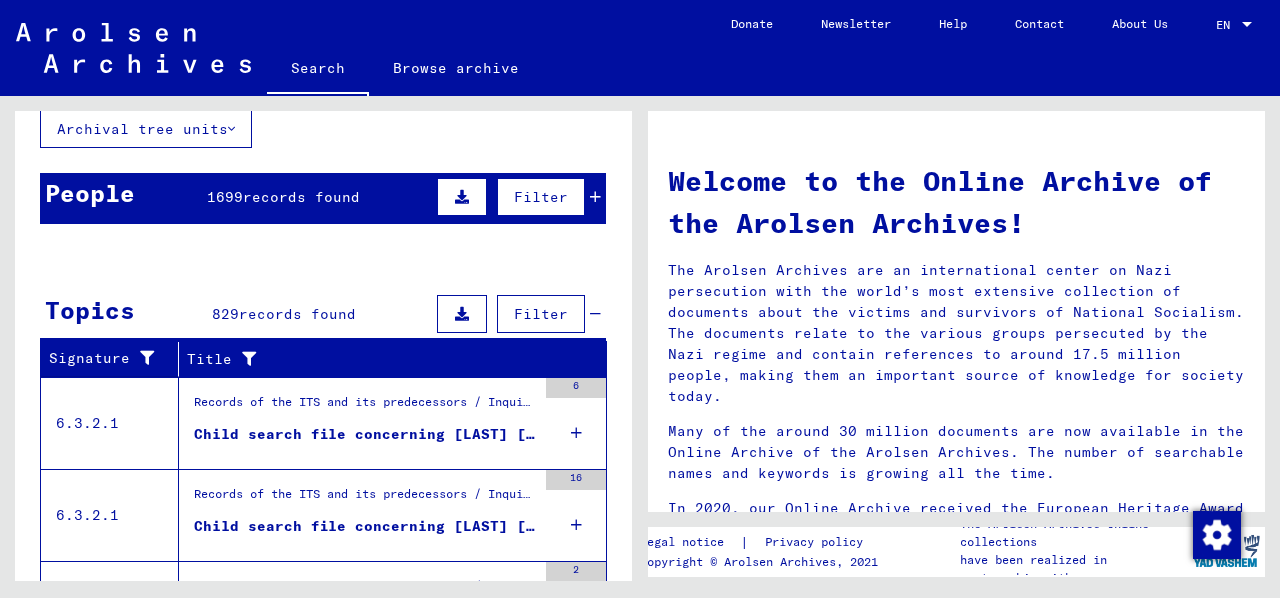 scroll, scrollTop: 122, scrollLeft: 0, axis: vertical 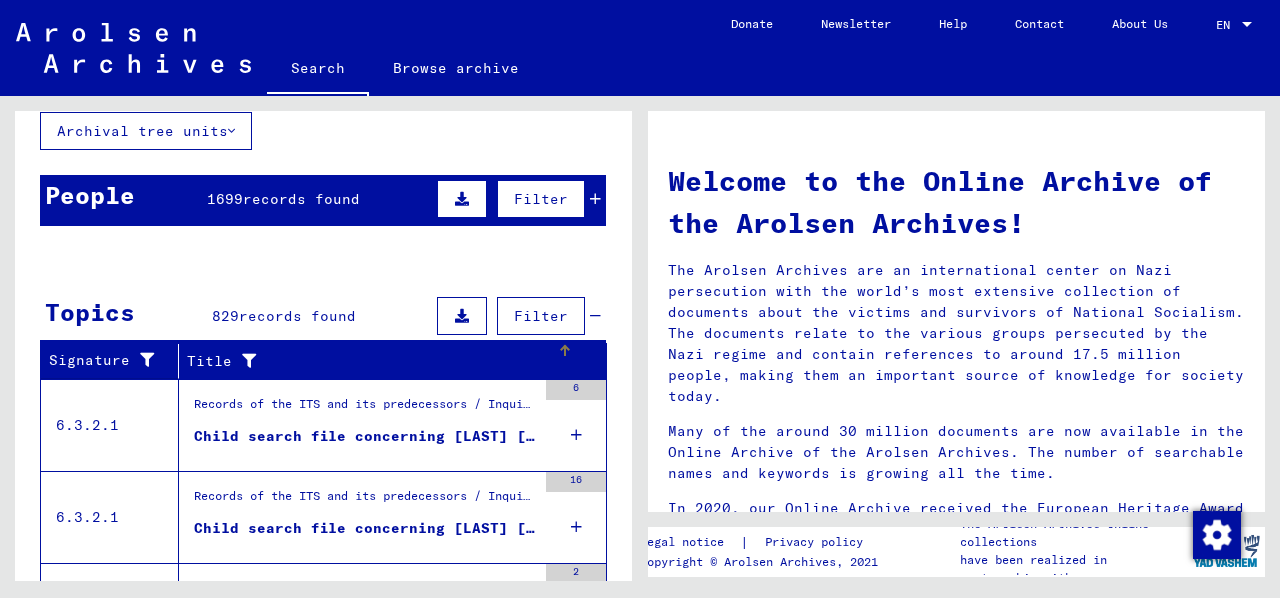 click at bounding box center (244, 361) 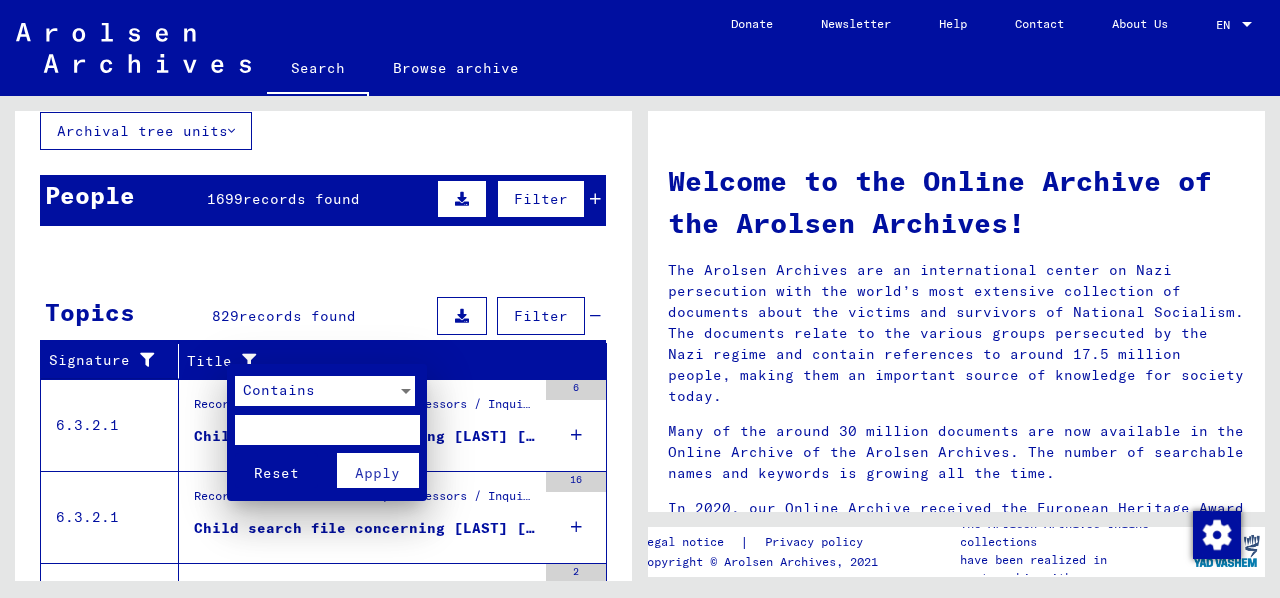 click at bounding box center (327, 430) 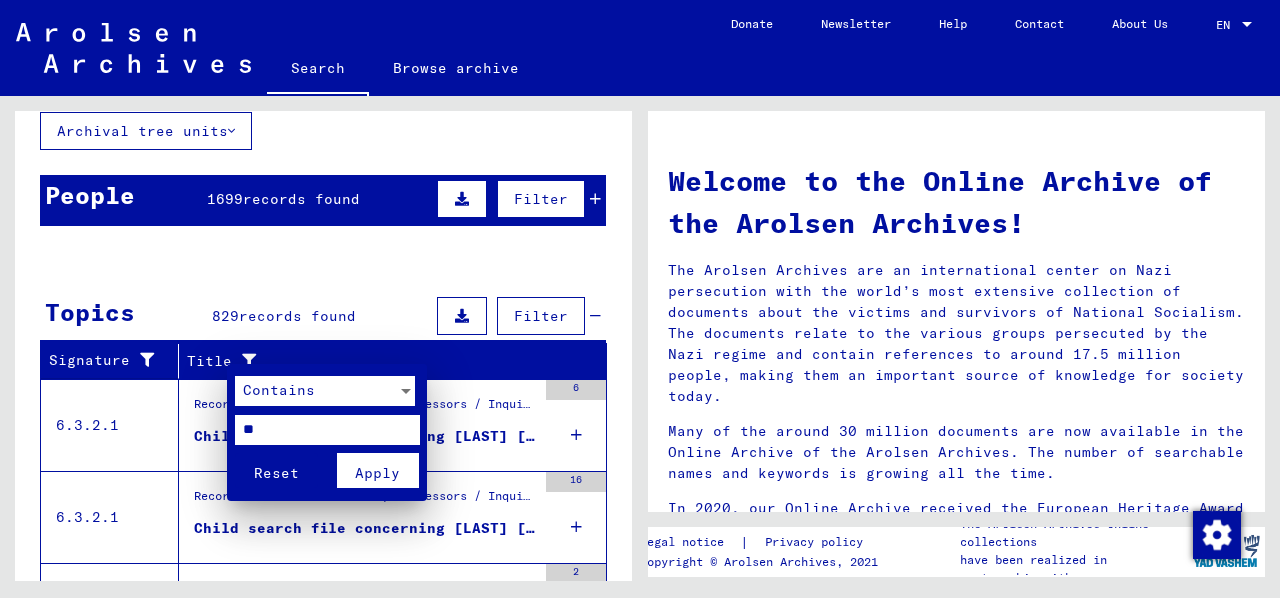 type on "**" 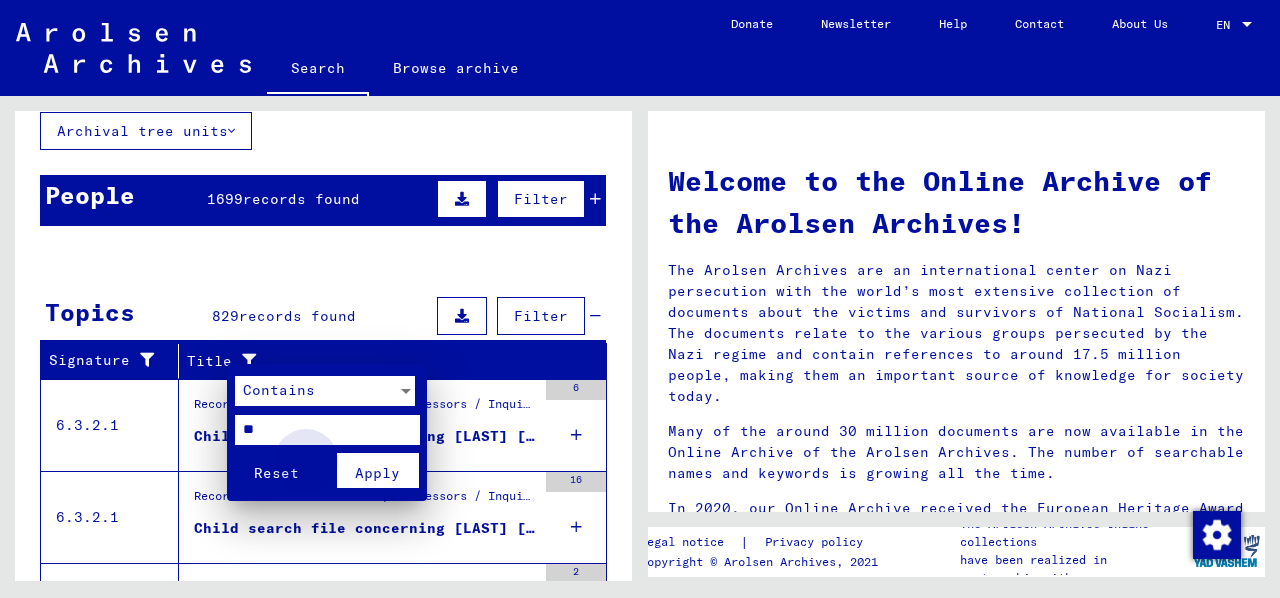 click on "Apply" at bounding box center [377, 473] 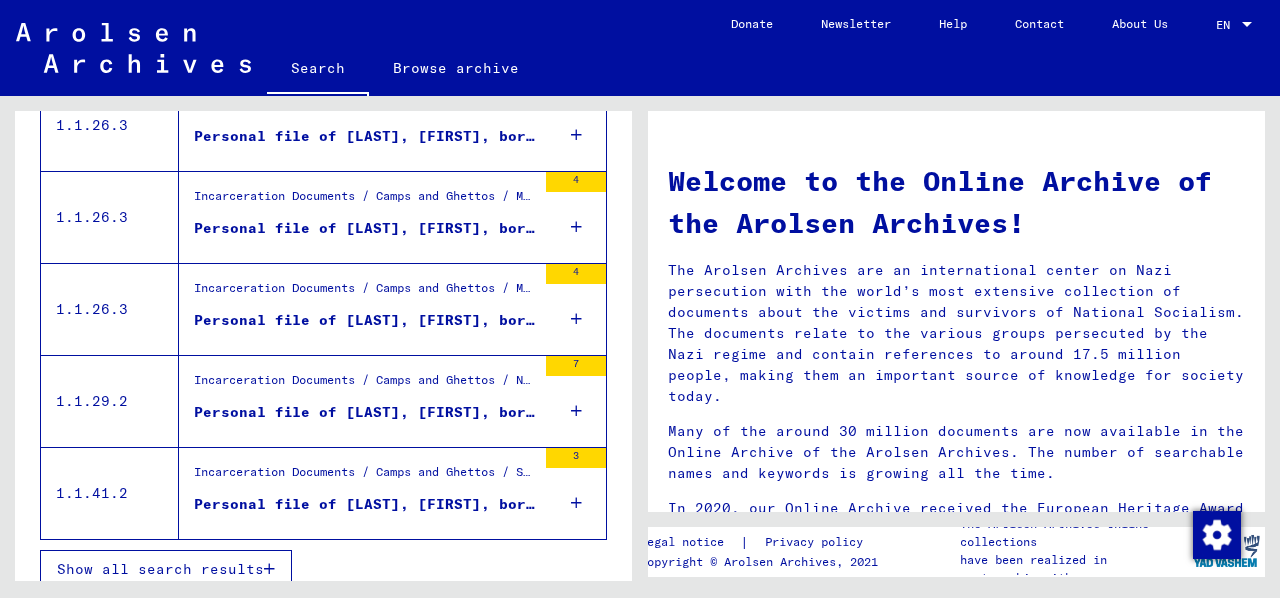 scroll, scrollTop: 433, scrollLeft: 0, axis: vertical 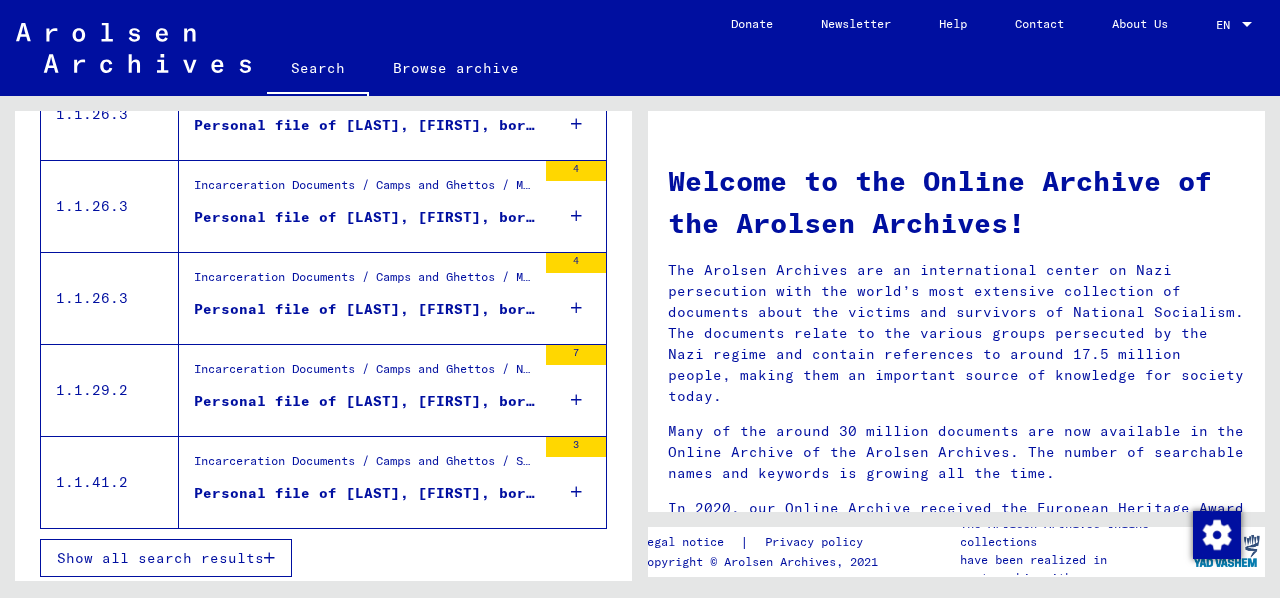 click on "Show all search results" at bounding box center (160, 558) 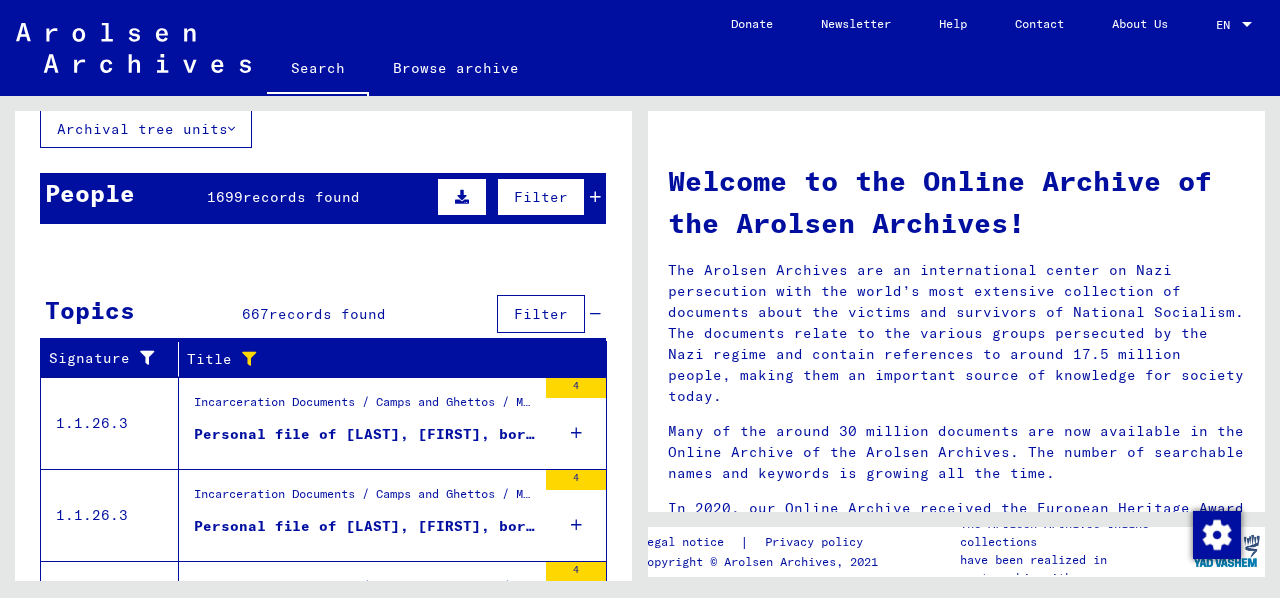 scroll, scrollTop: 0, scrollLeft: 0, axis: both 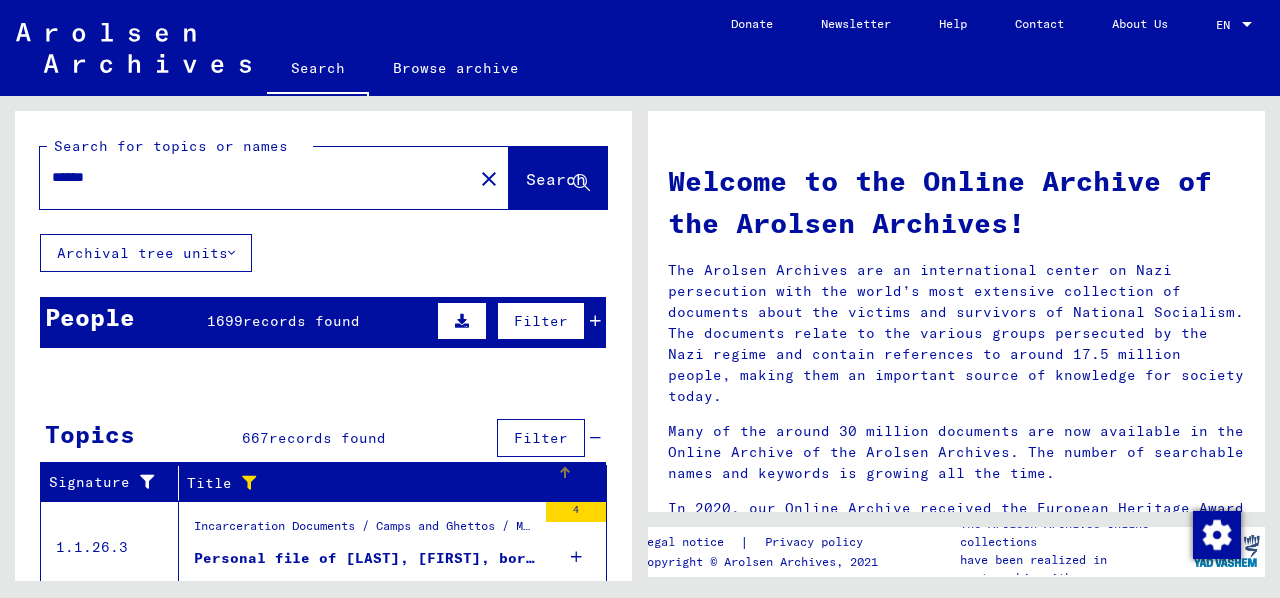 click at bounding box center (244, 483) 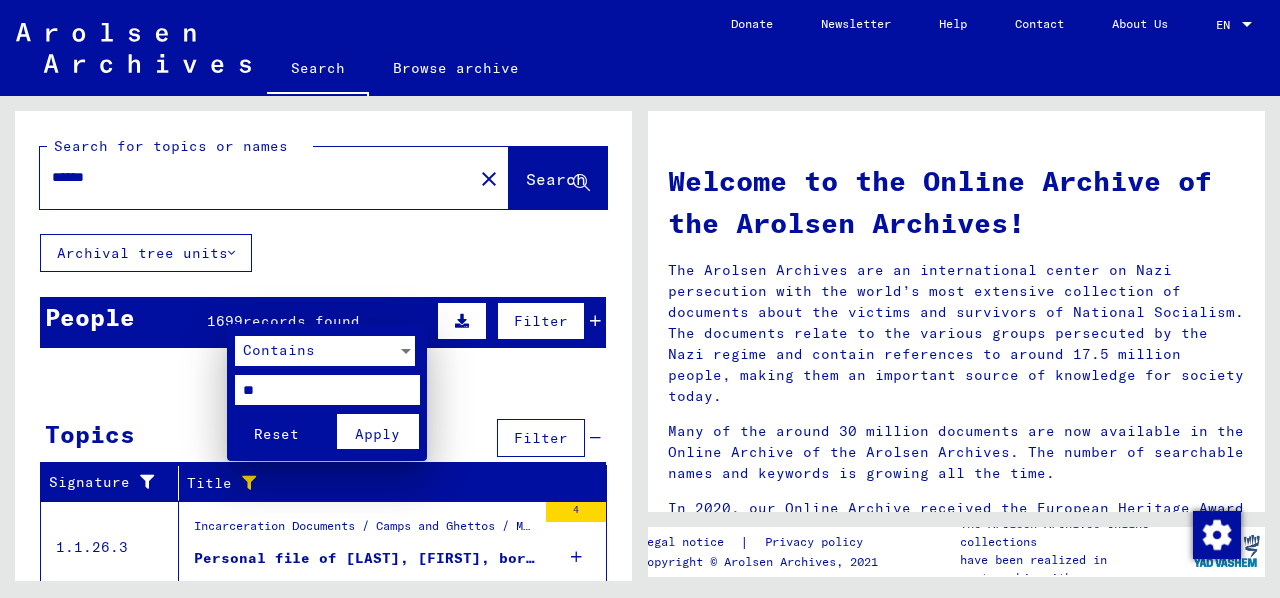 drag, startPoint x: 264, startPoint y: 389, endPoint x: 216, endPoint y: 383, distance: 48.373547 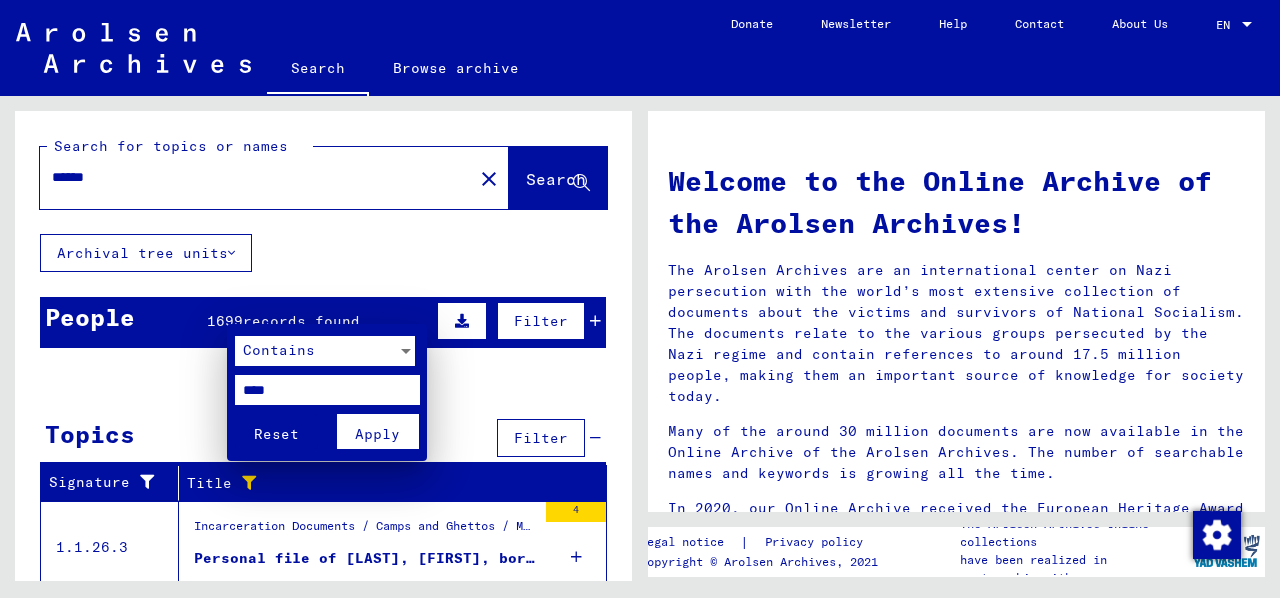 type on "****" 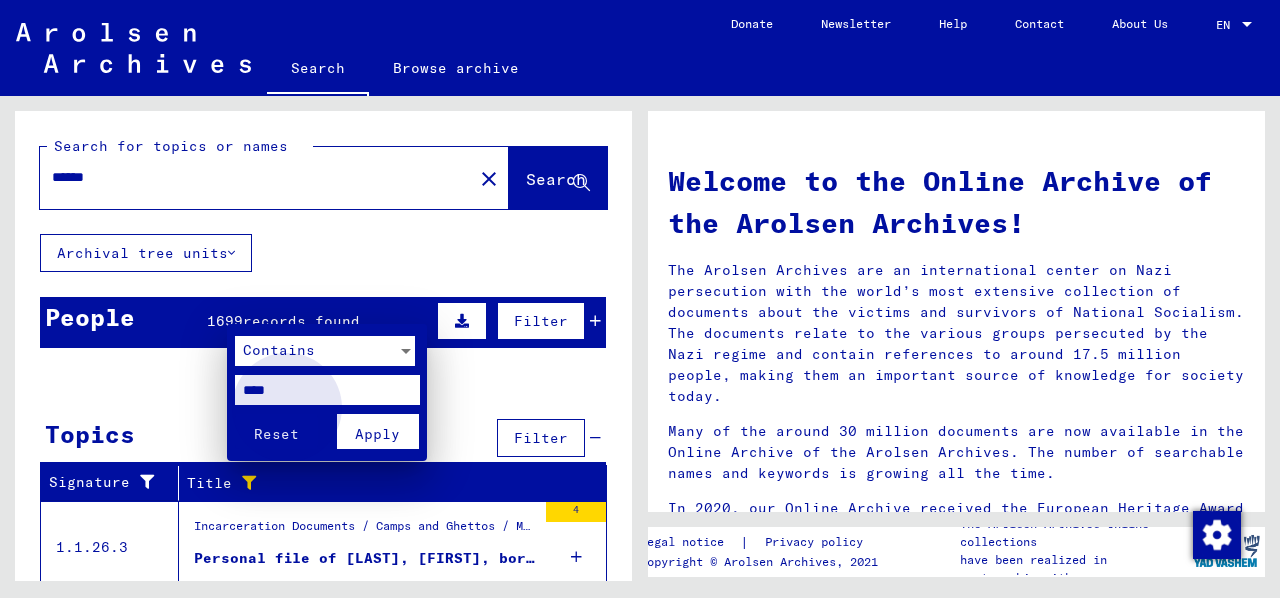 click on "Apply" at bounding box center [378, 431] 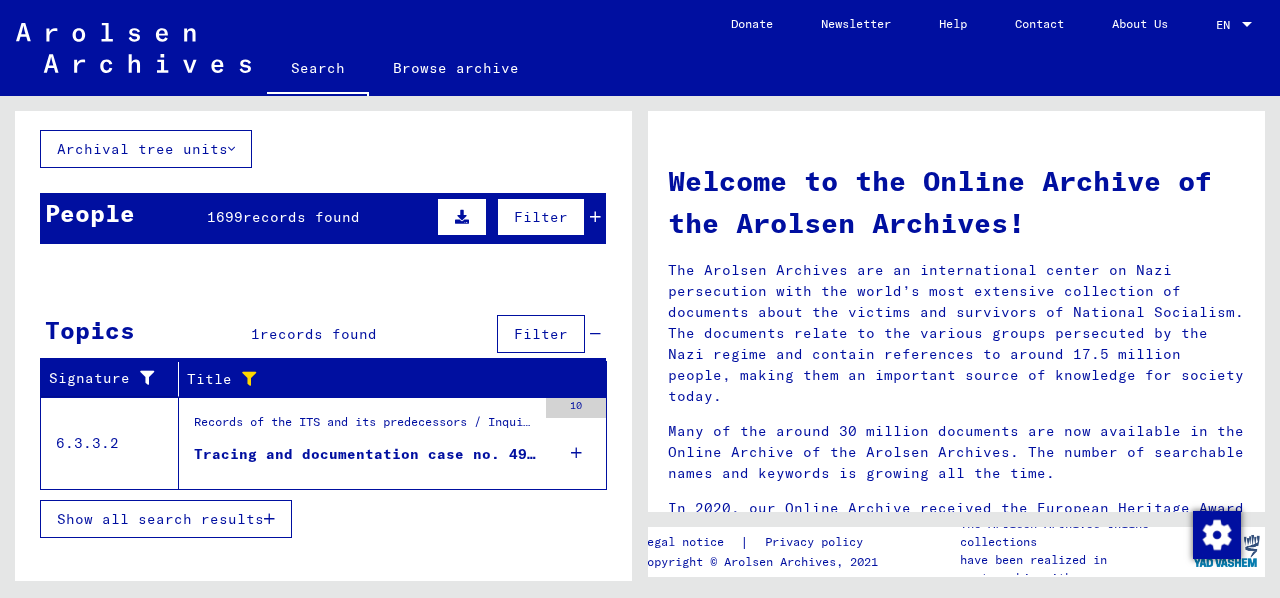 scroll, scrollTop: 107, scrollLeft: 0, axis: vertical 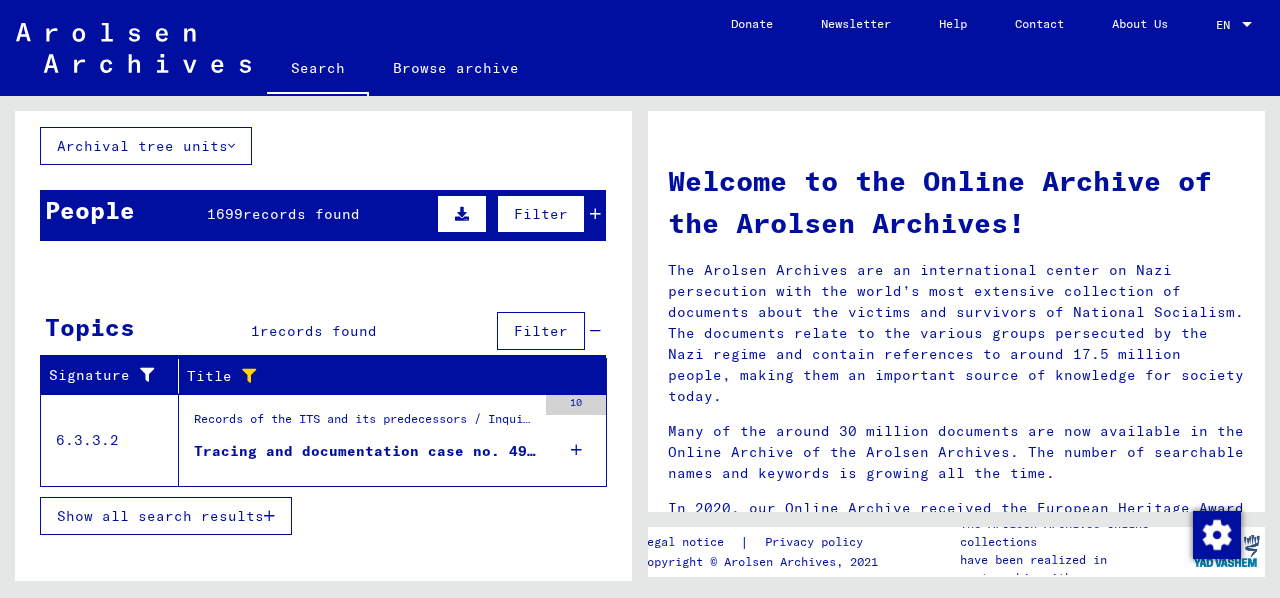 click at bounding box center (548, 469) 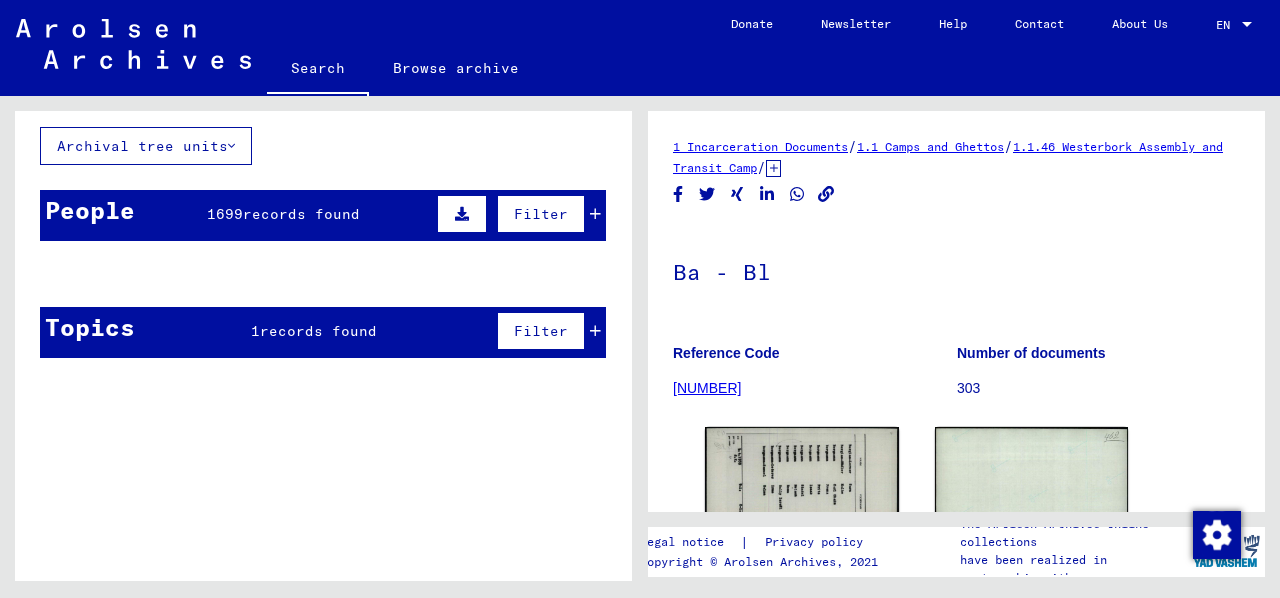 scroll, scrollTop: 0, scrollLeft: 0, axis: both 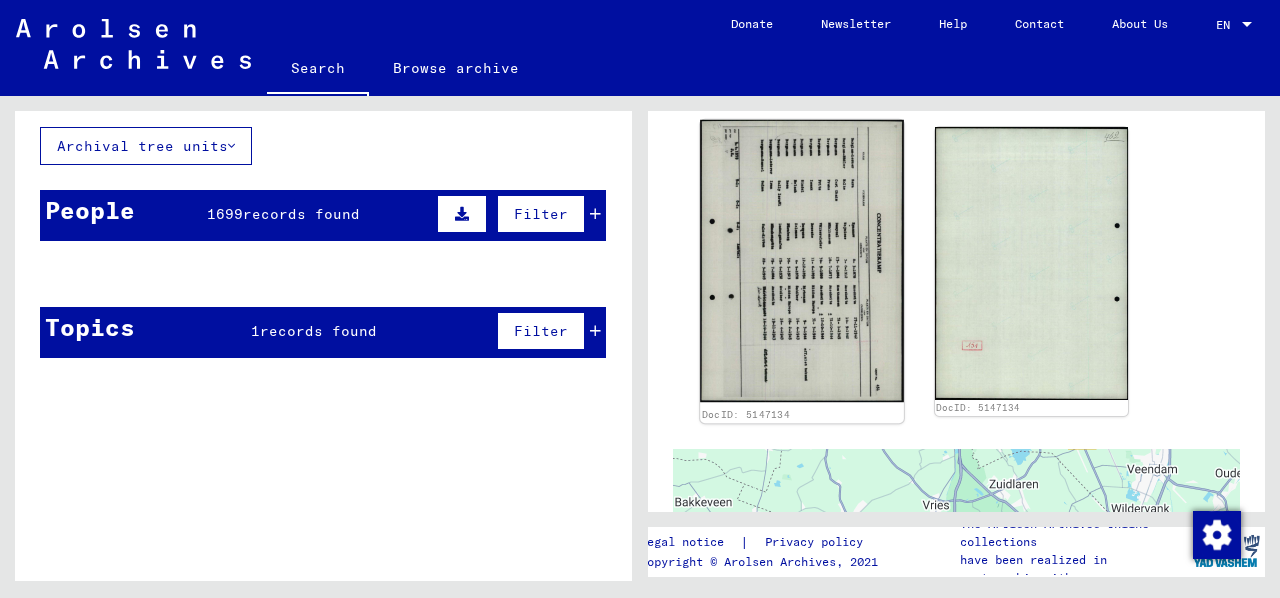 click 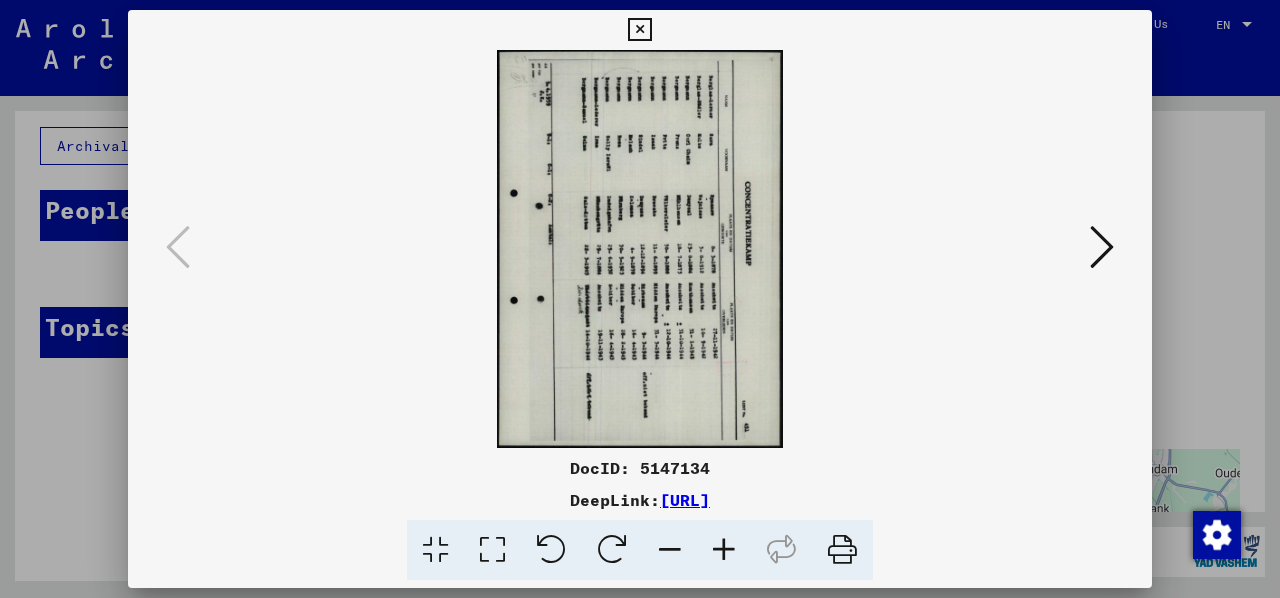 click at bounding box center (551, 550) 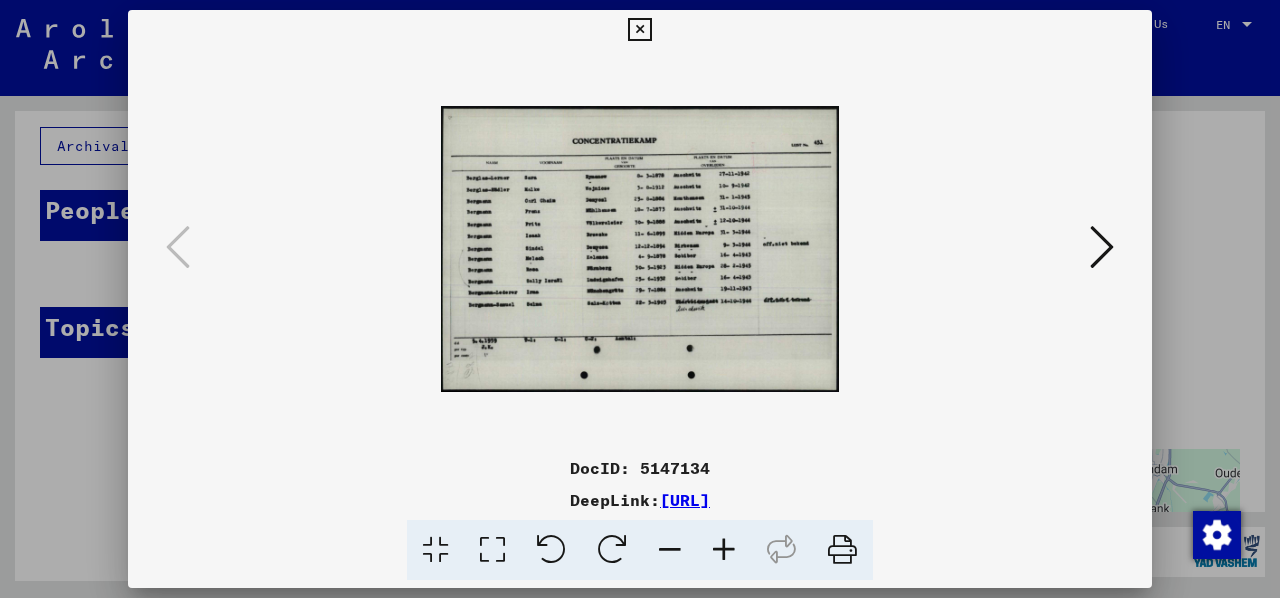 click at bounding box center (724, 550) 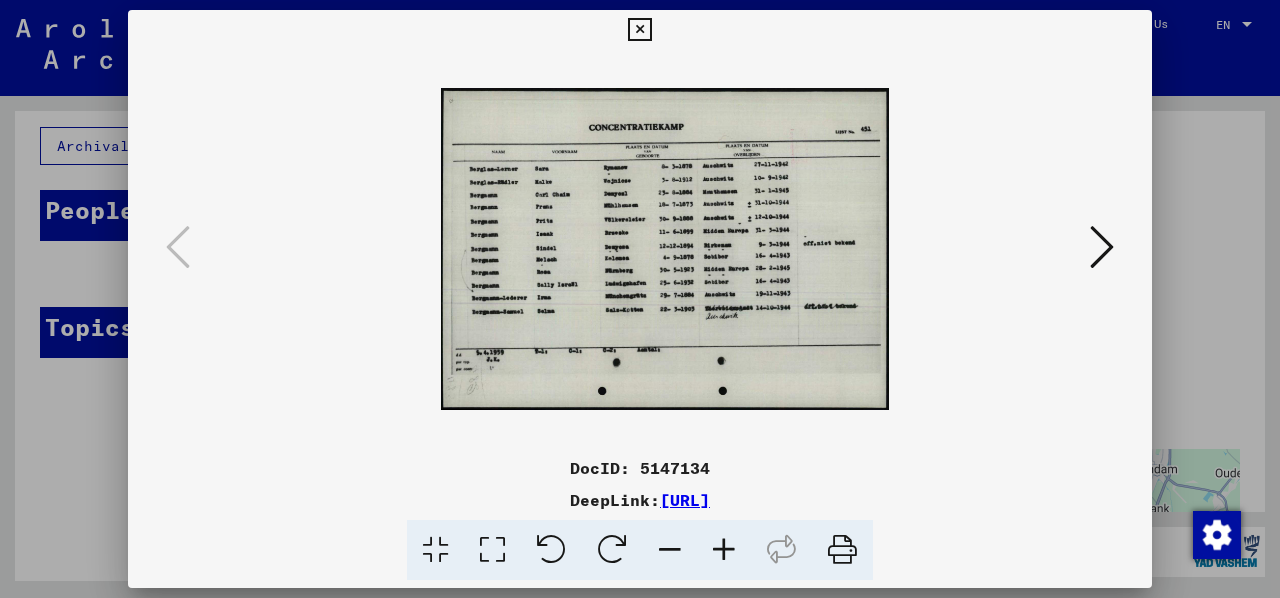 click at bounding box center (724, 550) 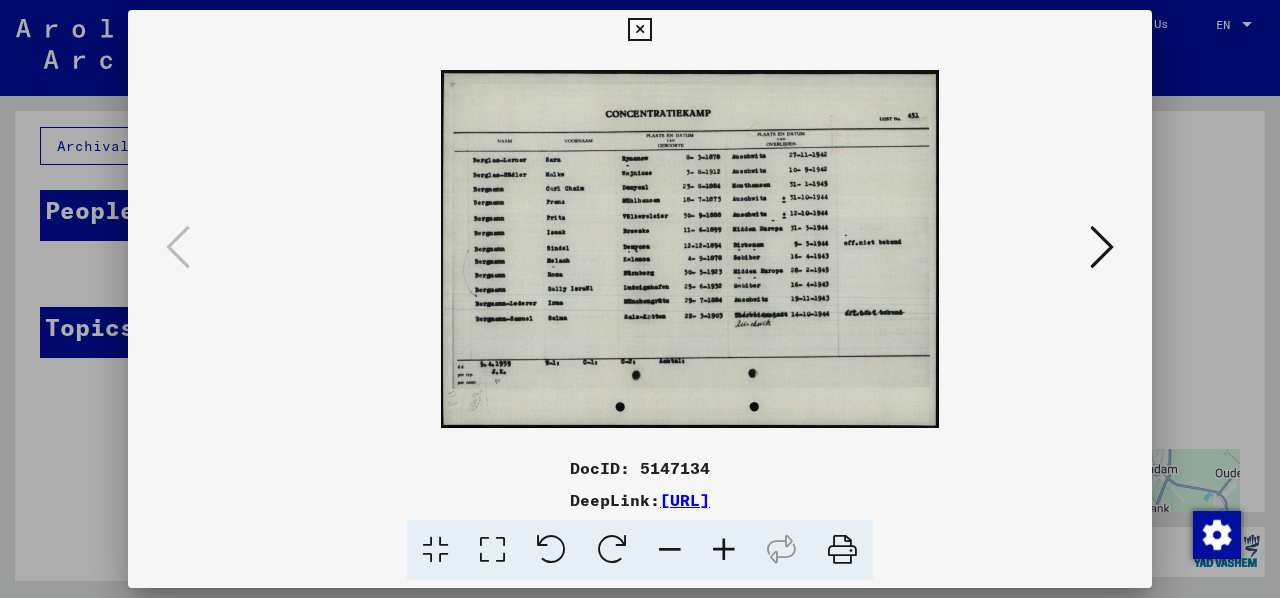 click at bounding box center [724, 550] 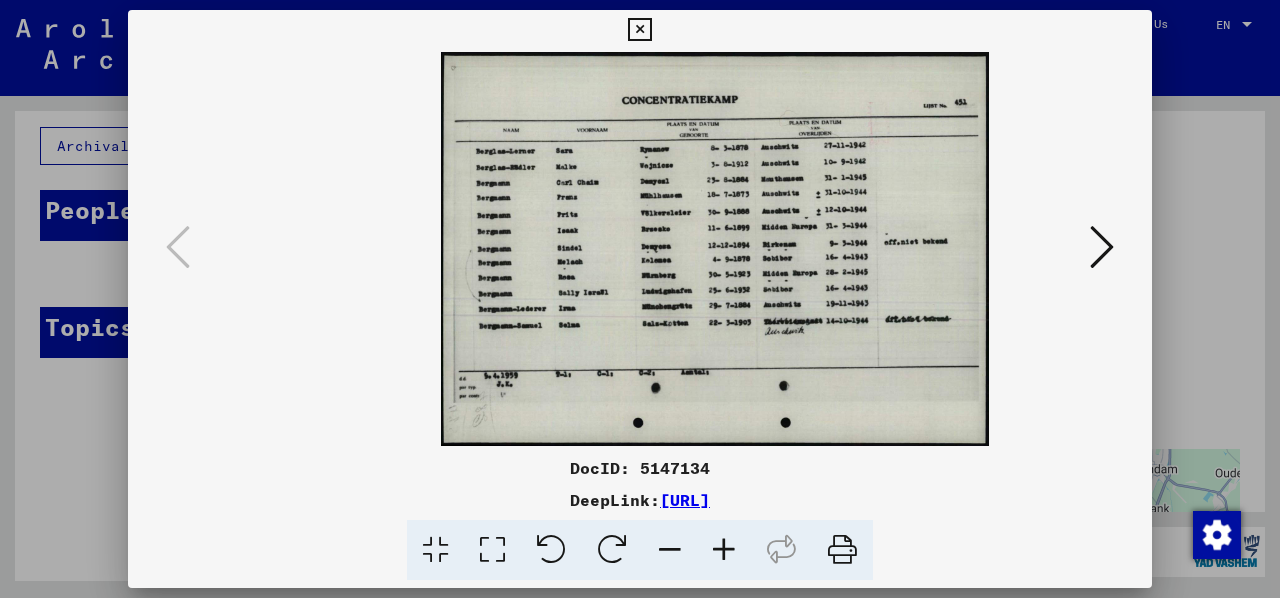 click at bounding box center [724, 550] 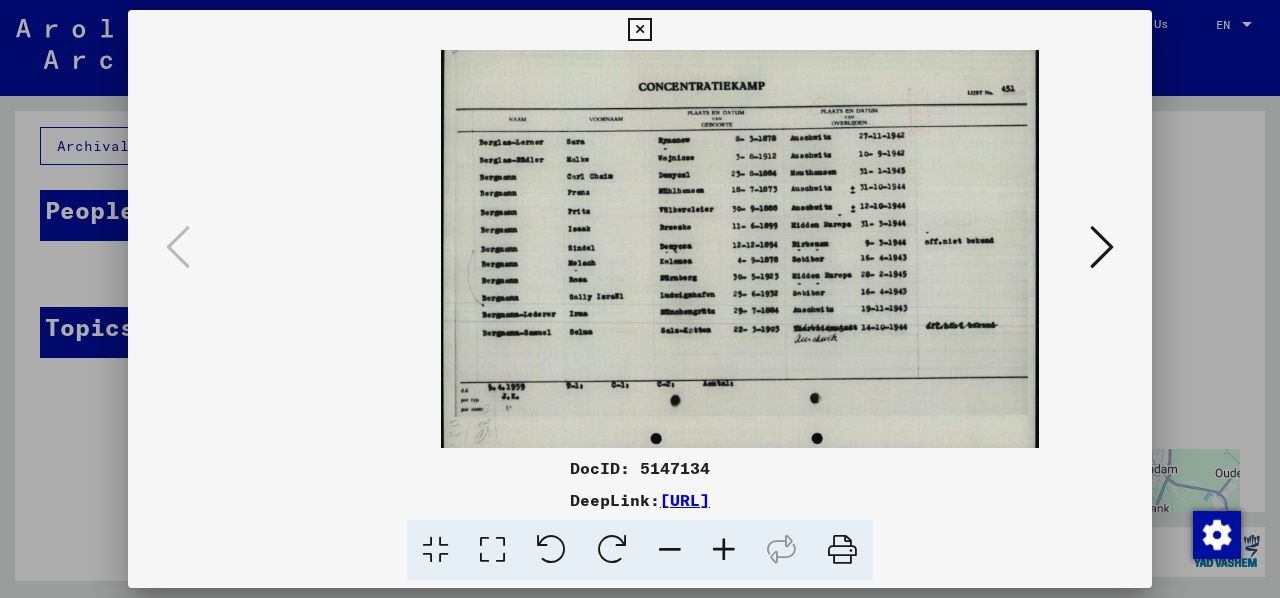 click at bounding box center (724, 550) 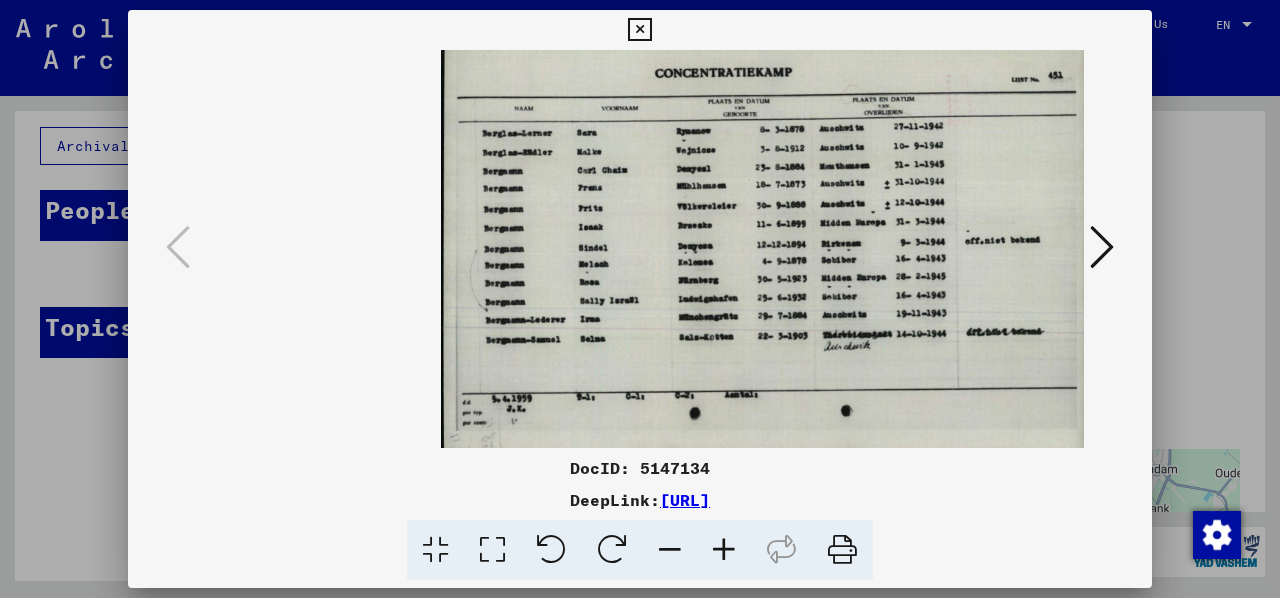 click at bounding box center [724, 550] 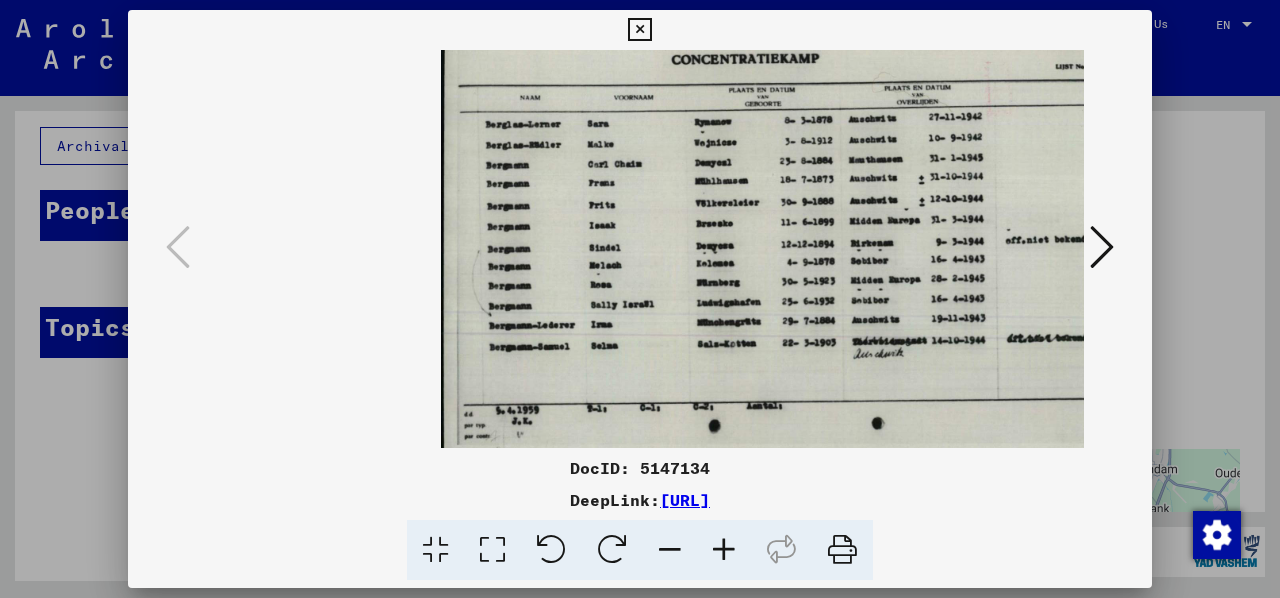click at bounding box center (724, 550) 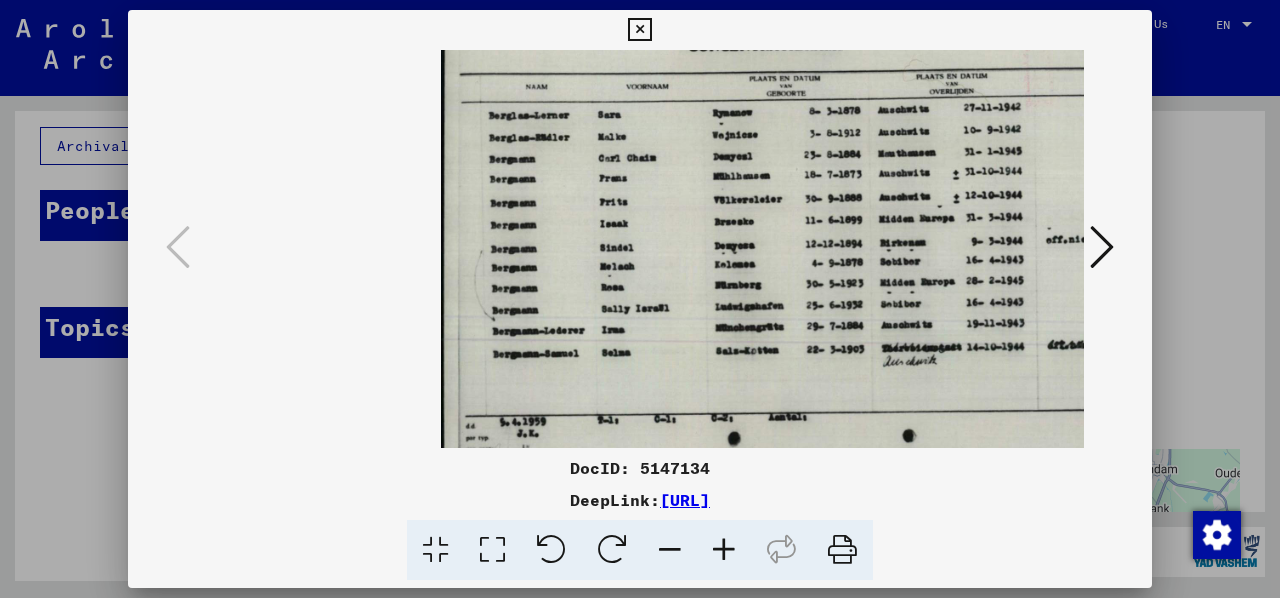 click at bounding box center [724, 550] 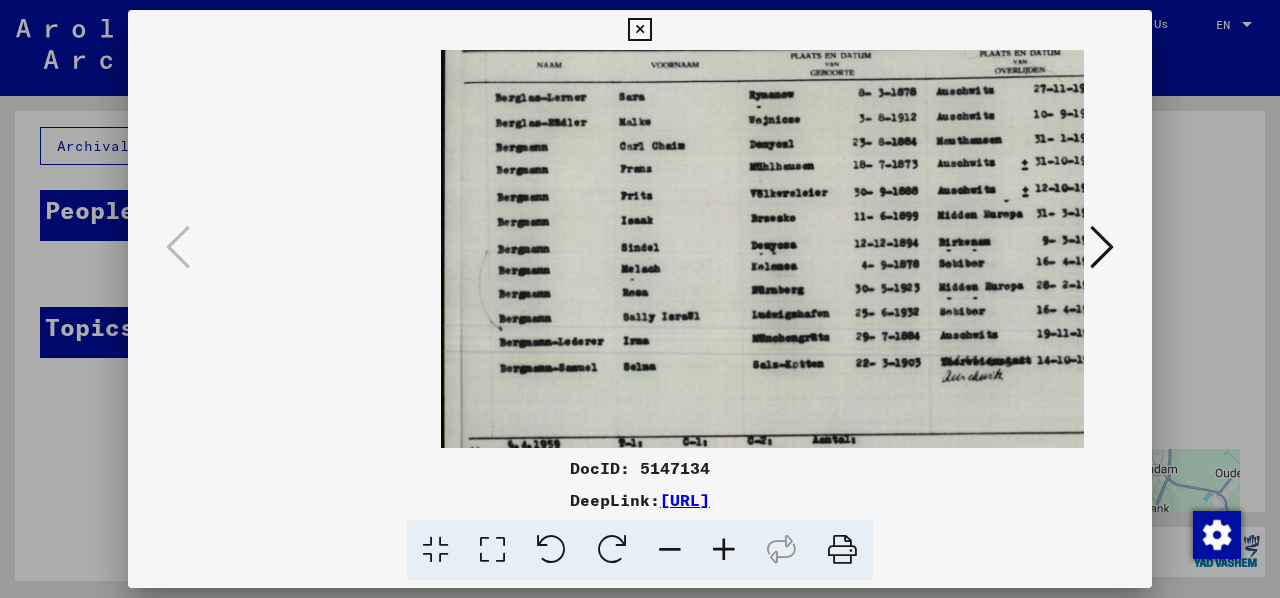 click at bounding box center [724, 550] 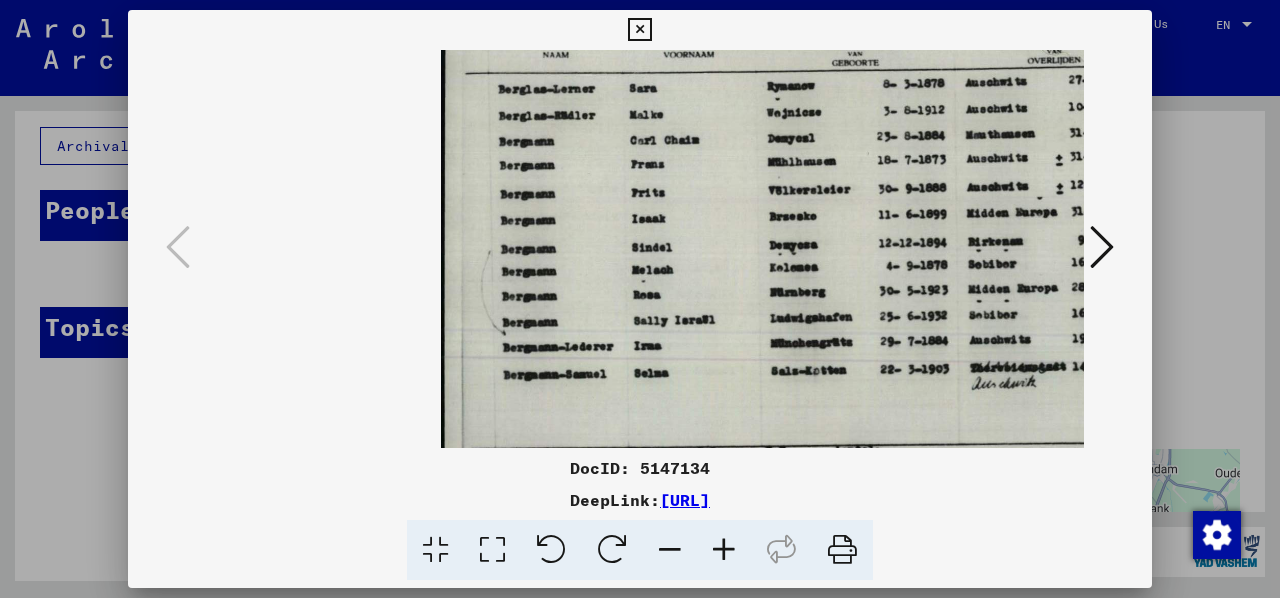 click at bounding box center [724, 550] 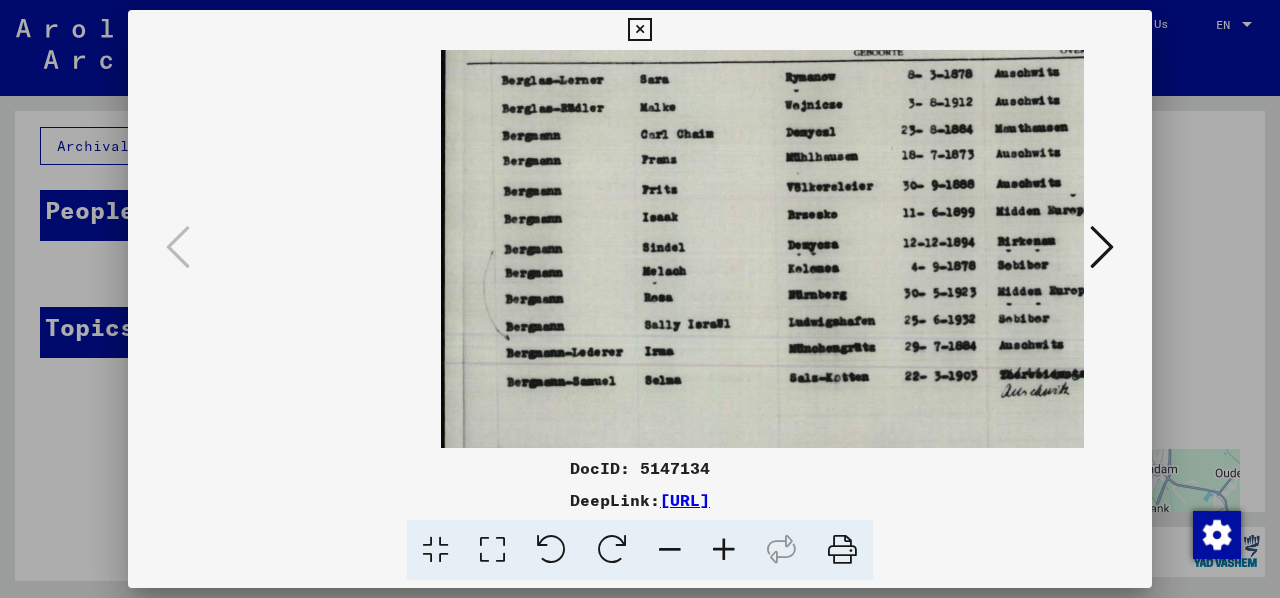 click at bounding box center (724, 550) 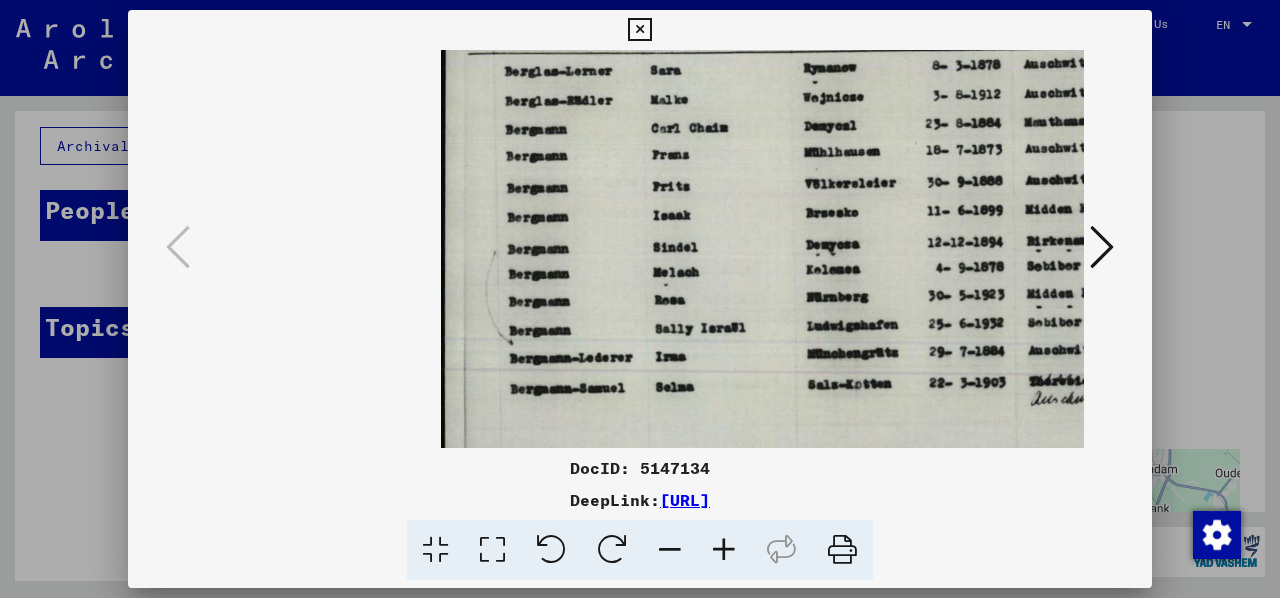 click at bounding box center [724, 550] 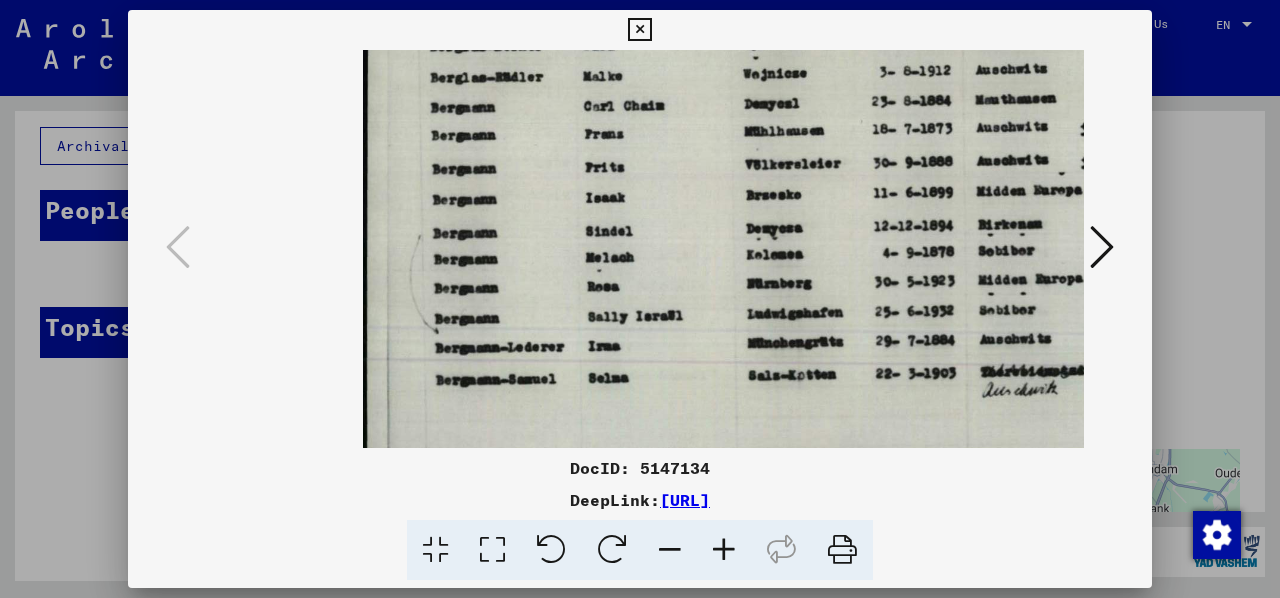 scroll, scrollTop: 17, scrollLeft: 80, axis: both 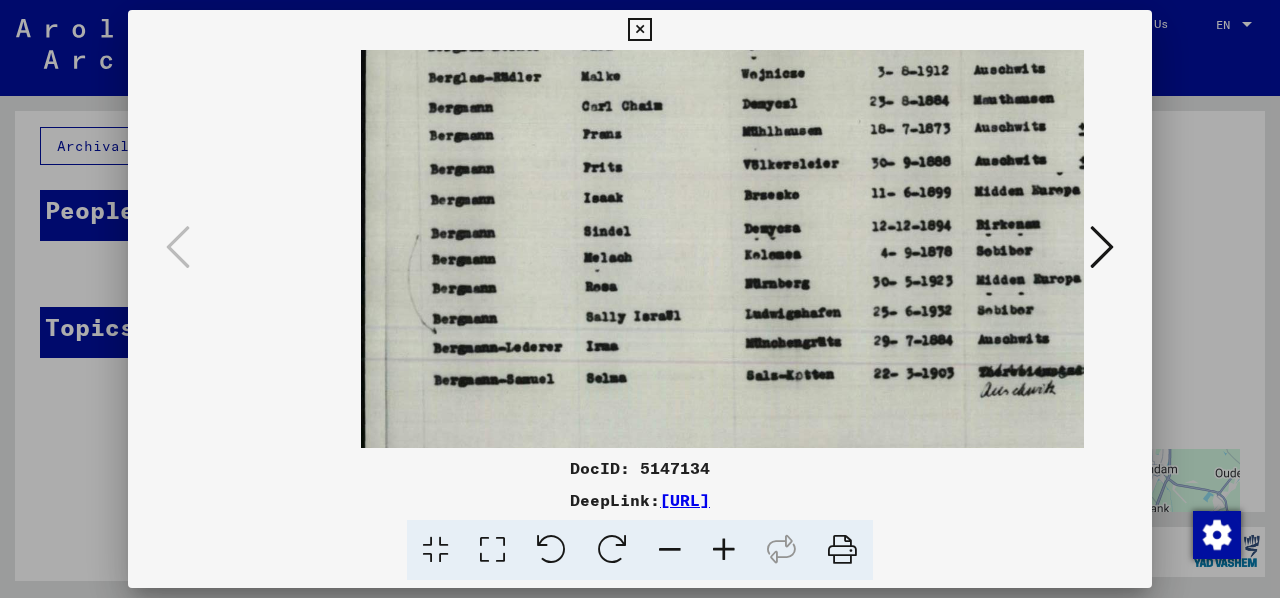 drag, startPoint x: 712, startPoint y: 307, endPoint x: 638, endPoint y: 324, distance: 75.9276 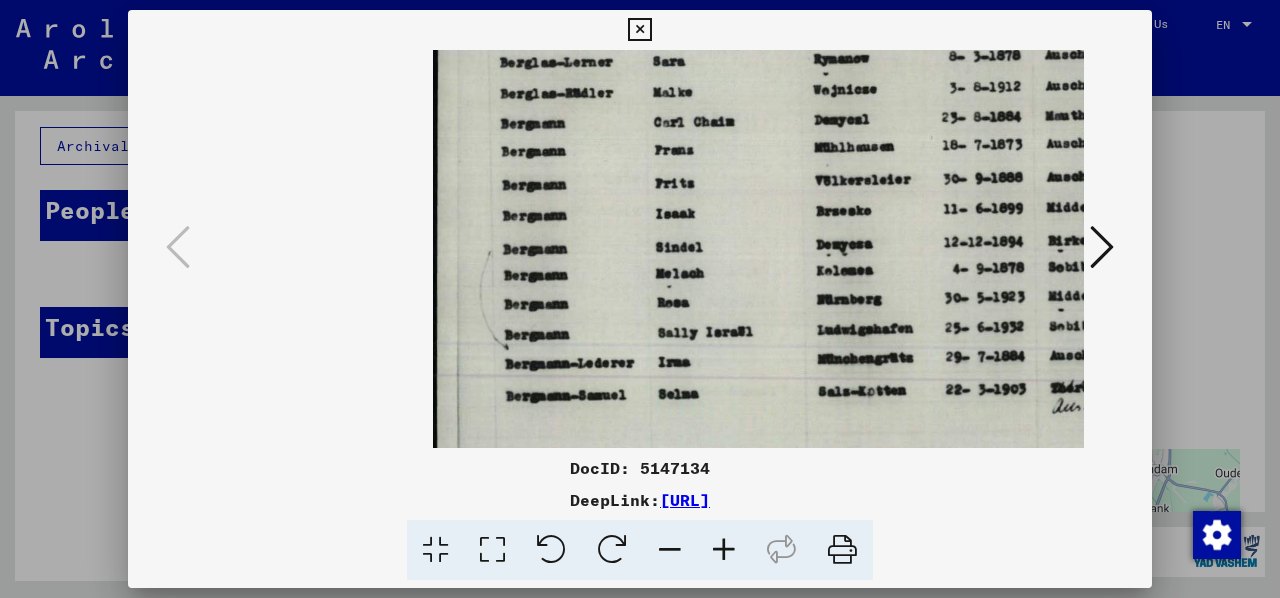 scroll, scrollTop: 0, scrollLeft: 14, axis: horizontal 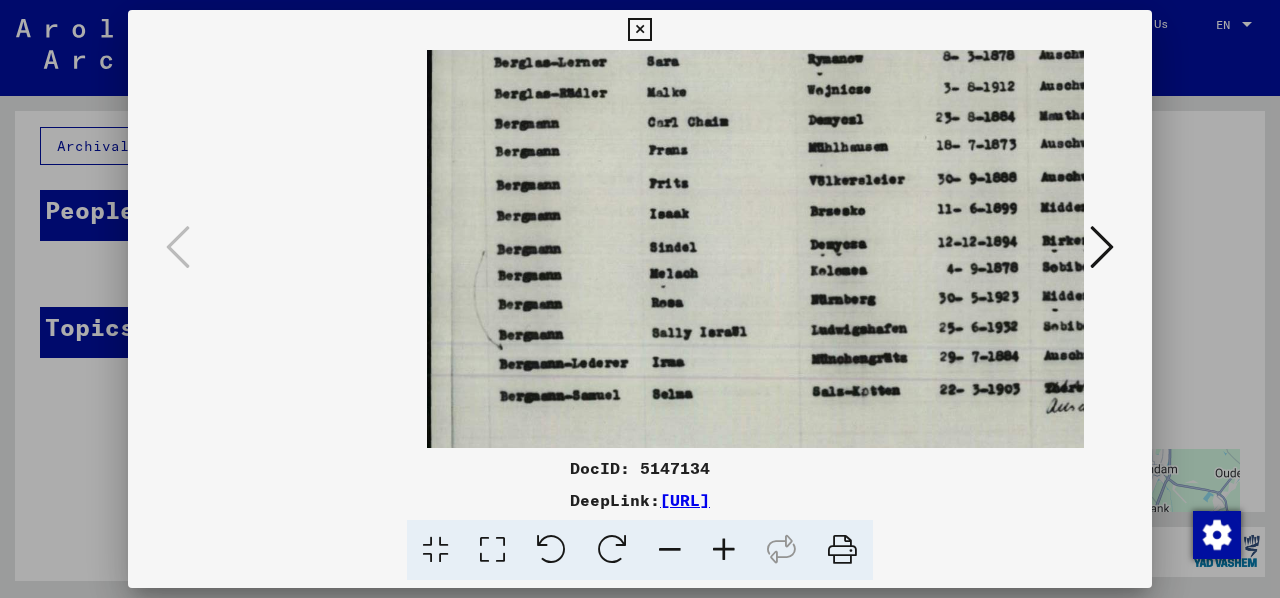 drag, startPoint x: 724, startPoint y: 208, endPoint x: 756, endPoint y: 321, distance: 117.4436 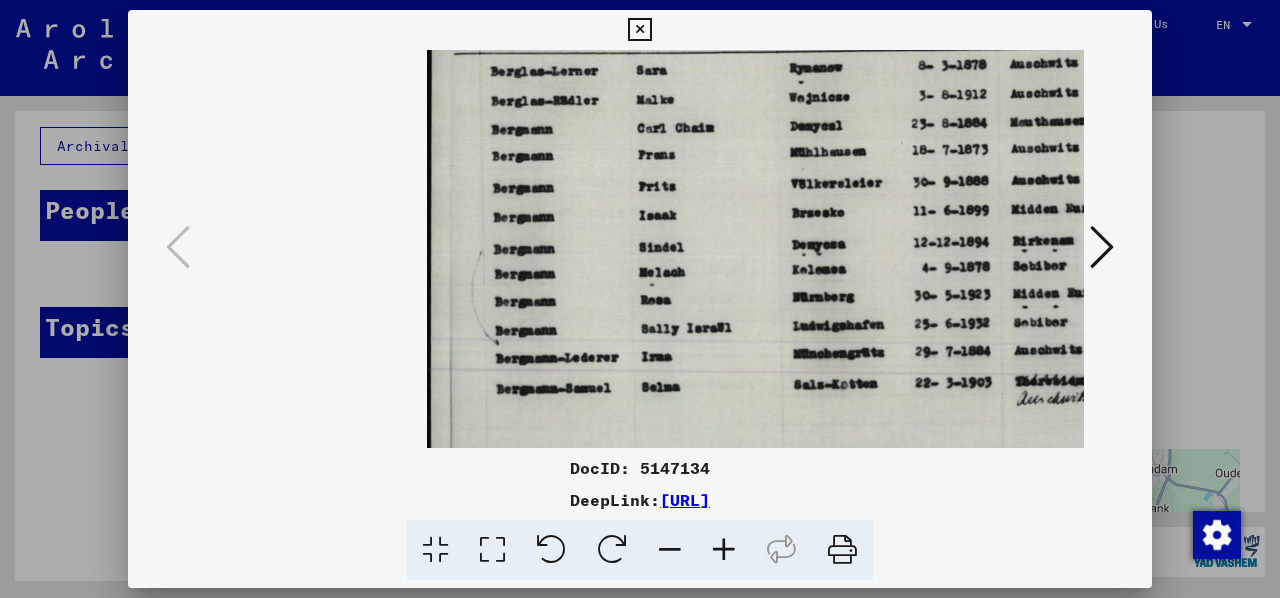 click at bounding box center (670, 550) 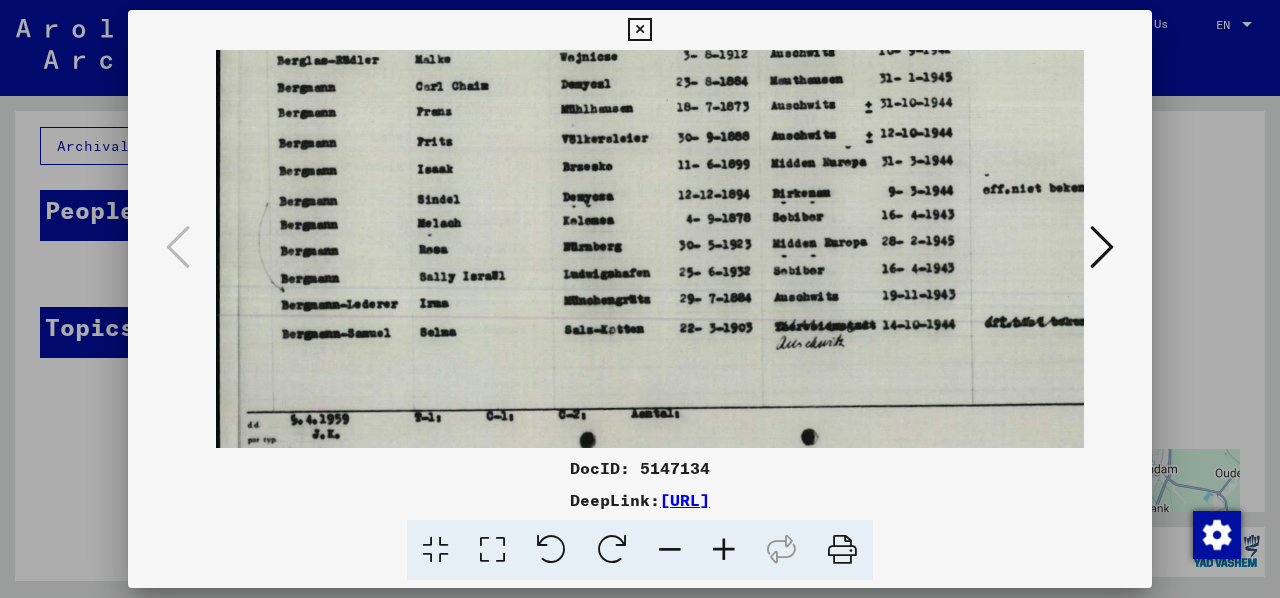 scroll, scrollTop: 52, scrollLeft: 262, axis: both 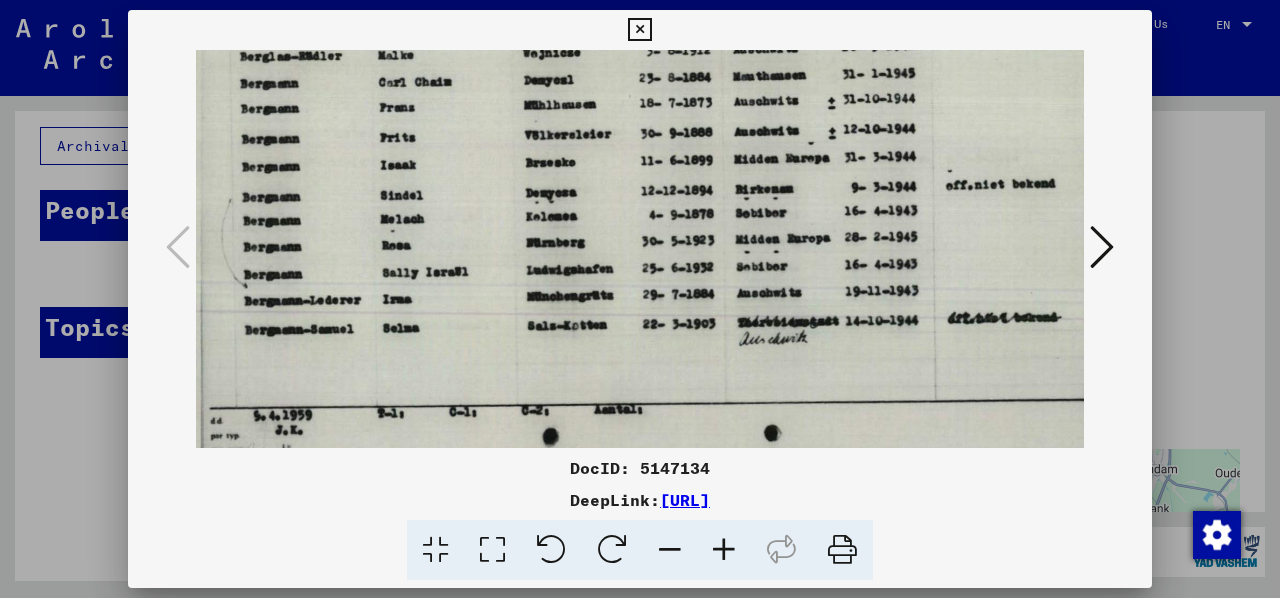 drag, startPoint x: 770, startPoint y: 103, endPoint x: 534, endPoint y: 141, distance: 239.03975 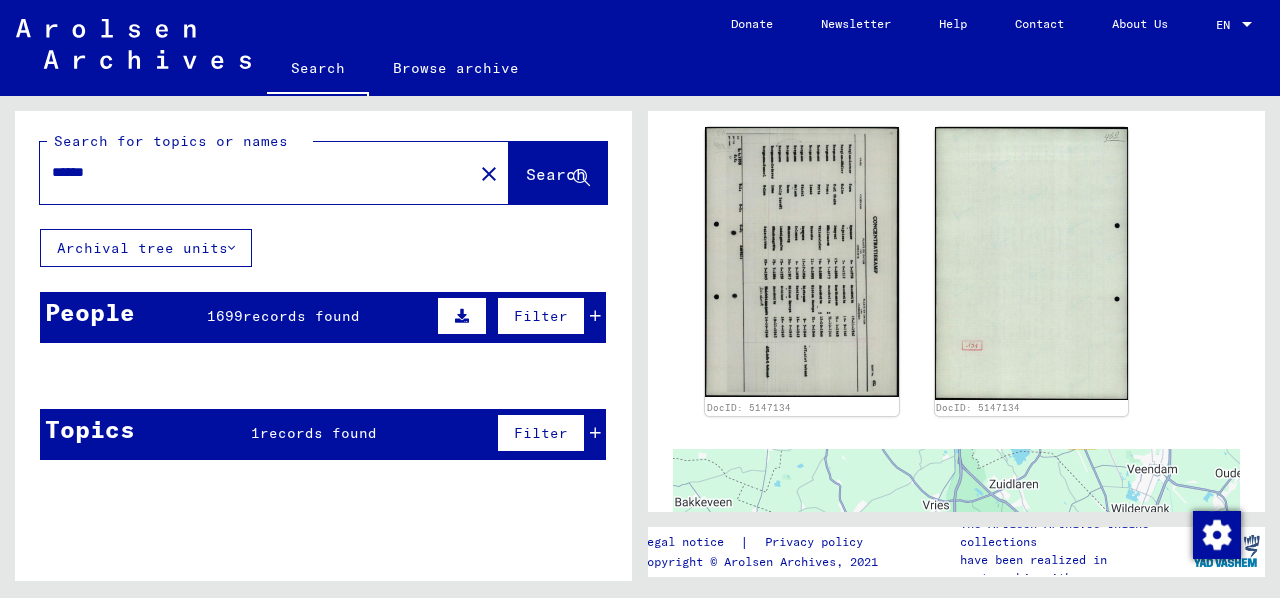 scroll, scrollTop: 0, scrollLeft: 0, axis: both 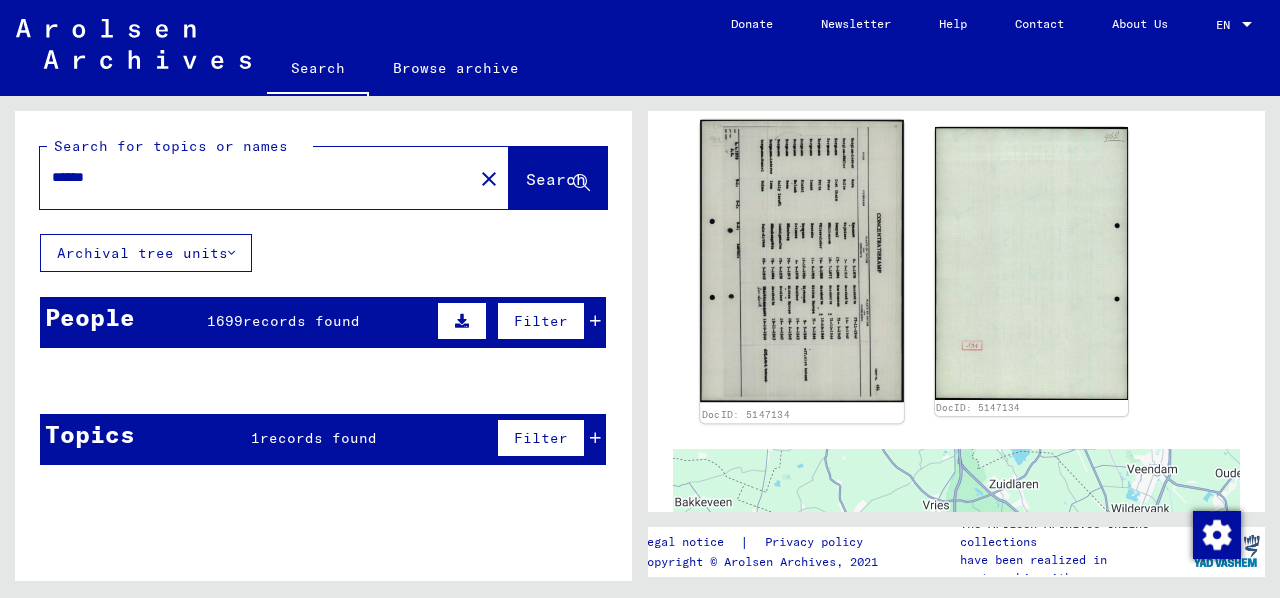 click 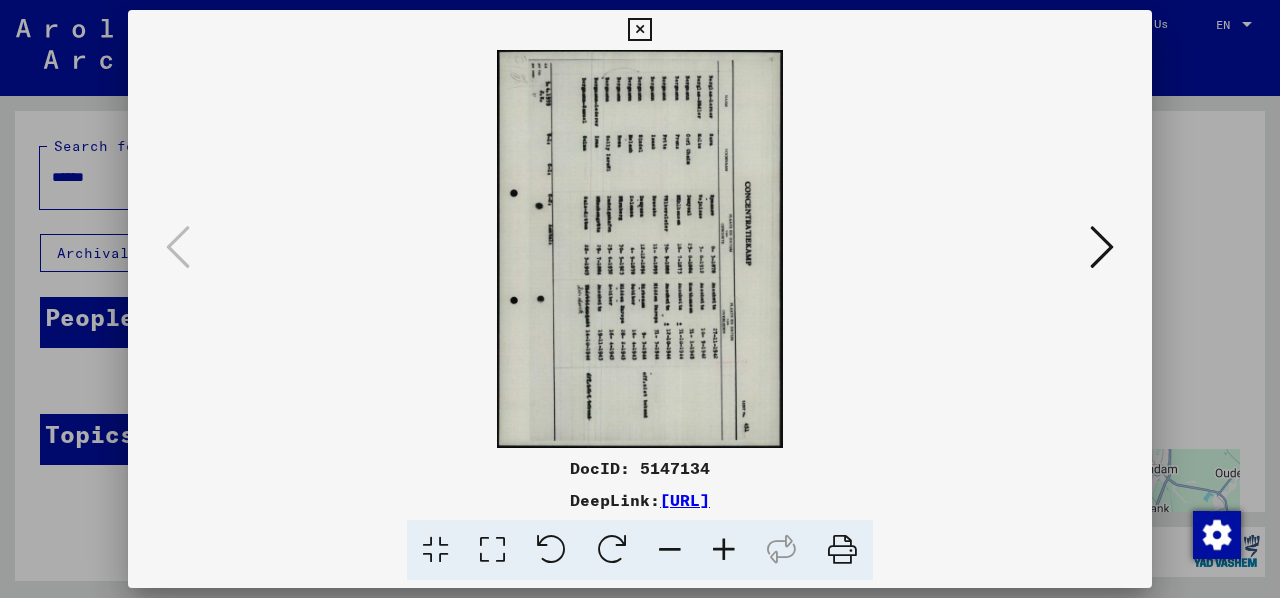 click at bounding box center [551, 550] 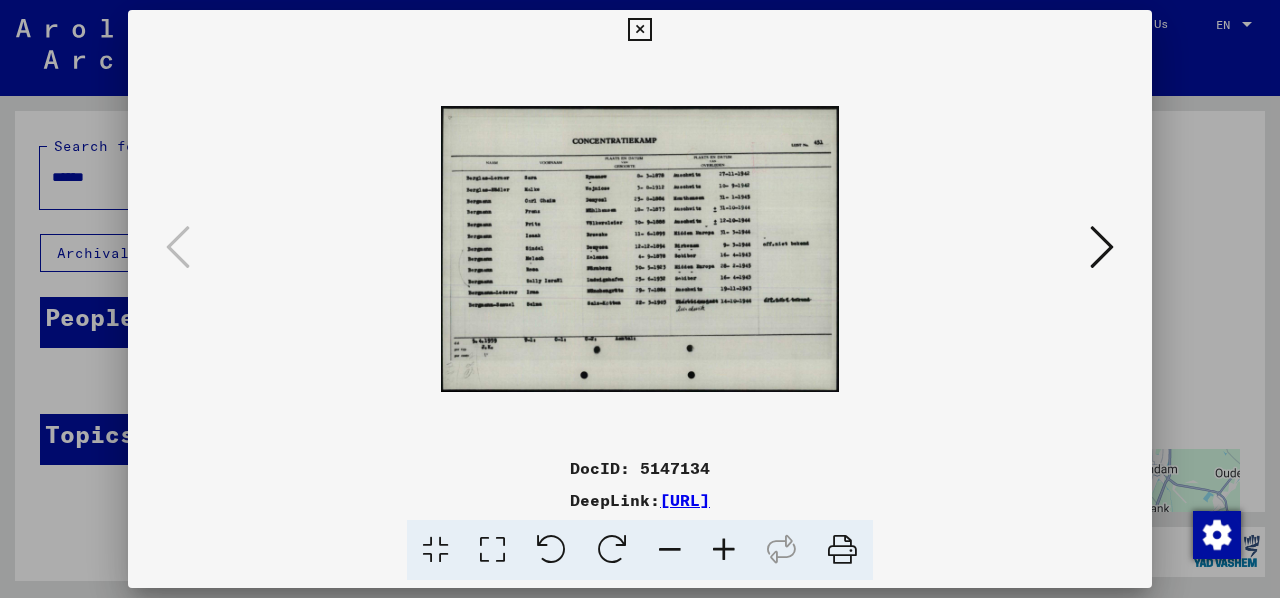 click at bounding box center (724, 550) 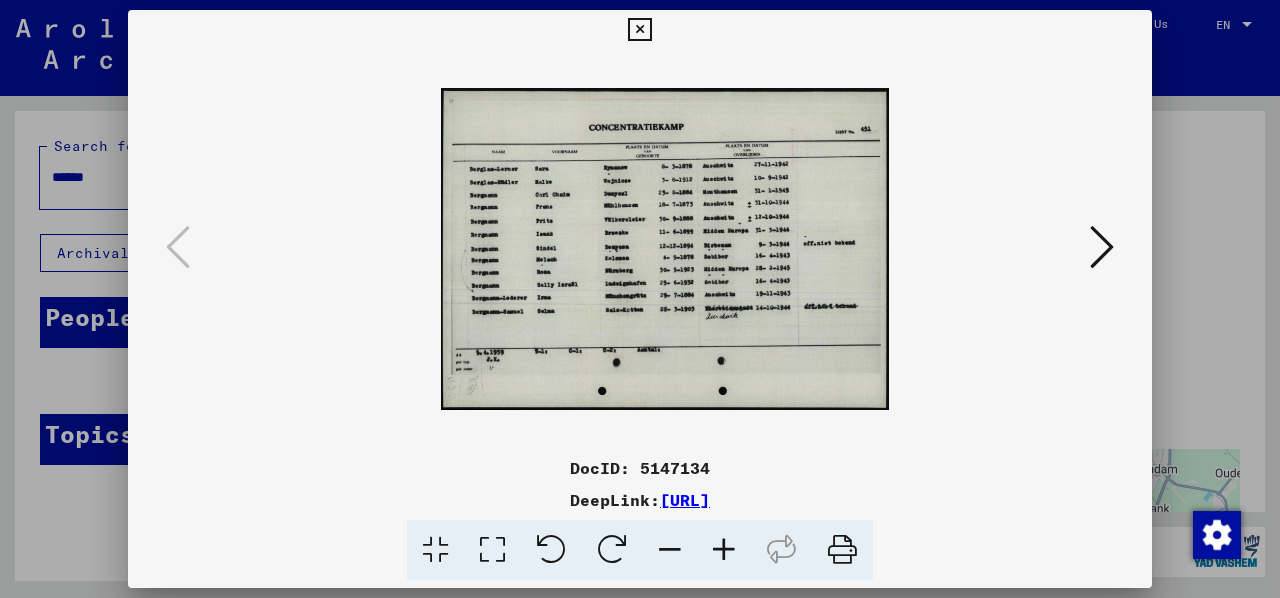 click at bounding box center [724, 550] 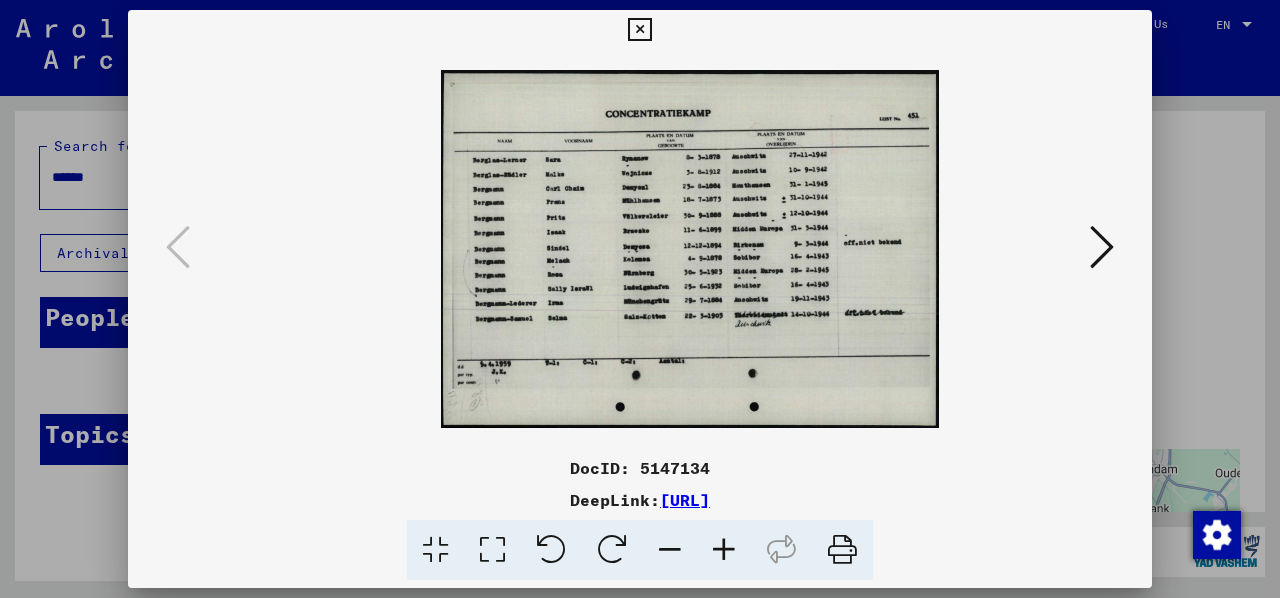 click at bounding box center [724, 550] 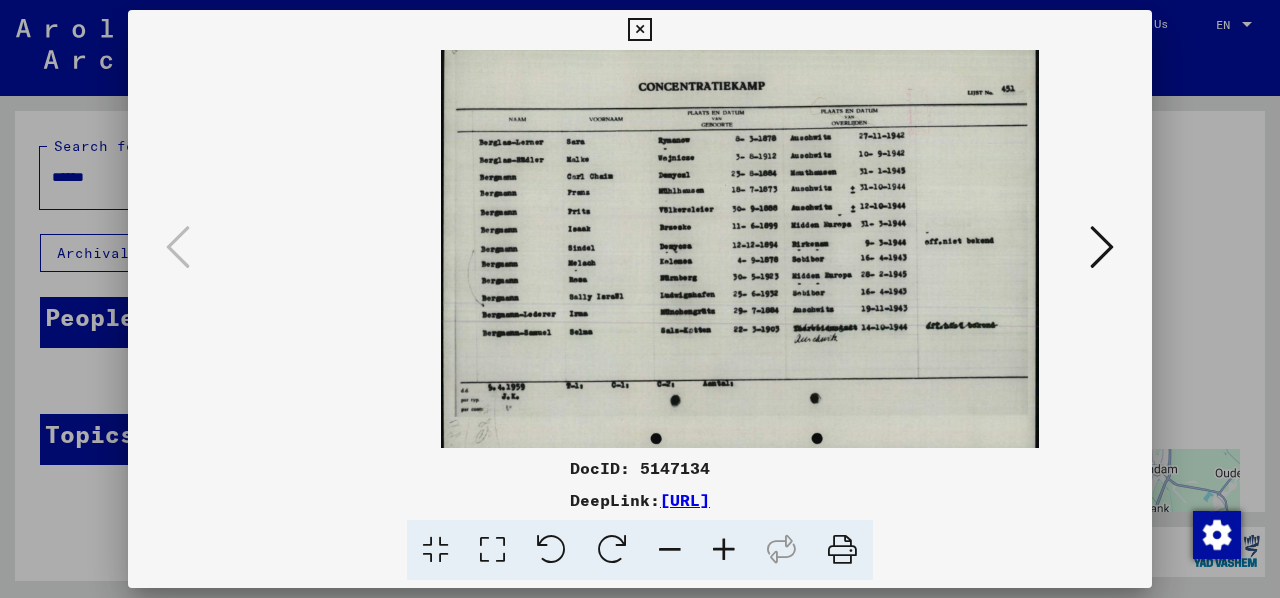 click at bounding box center [724, 550] 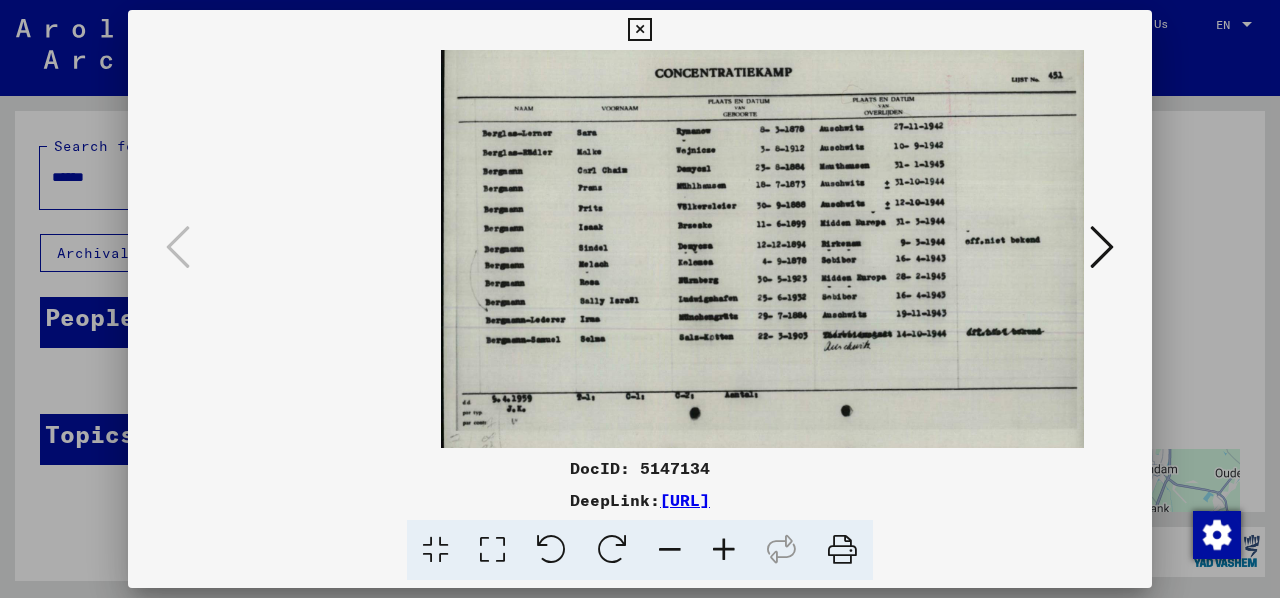 click at bounding box center (639, 30) 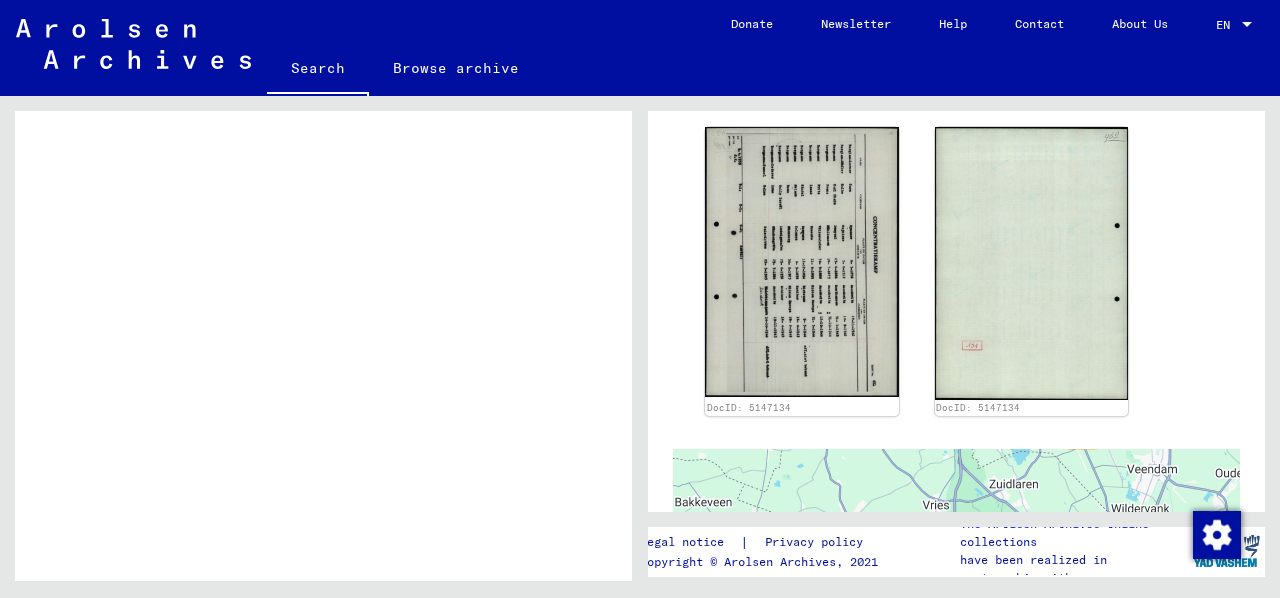 scroll, scrollTop: 0, scrollLeft: 0, axis: both 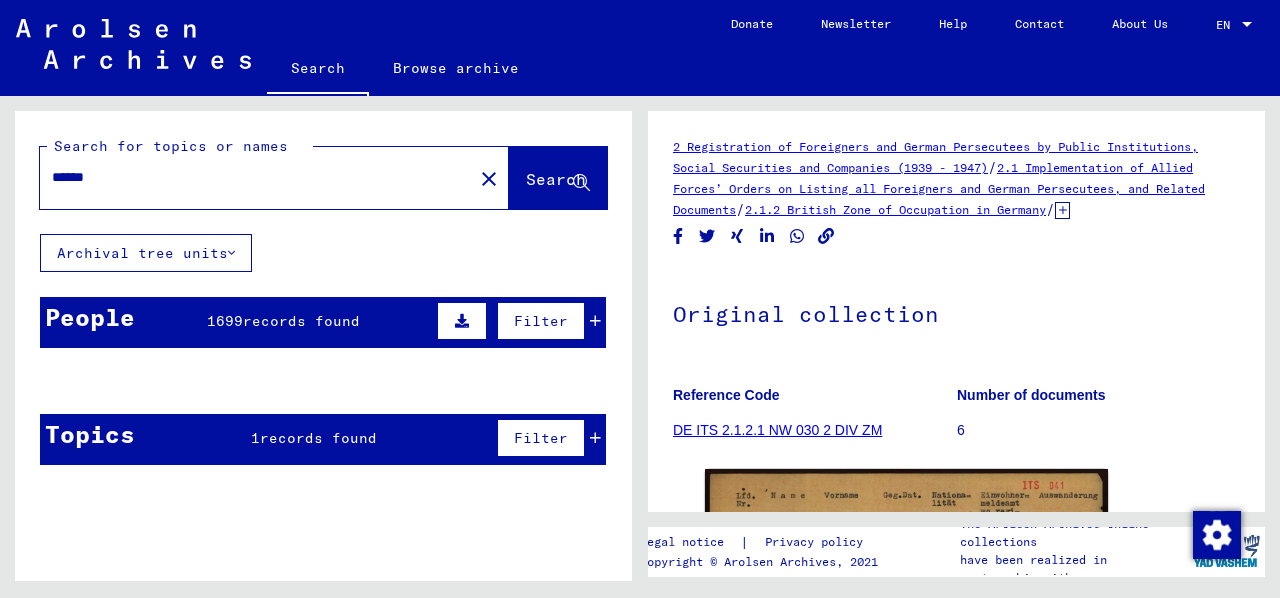 click at bounding box center [548, 479] 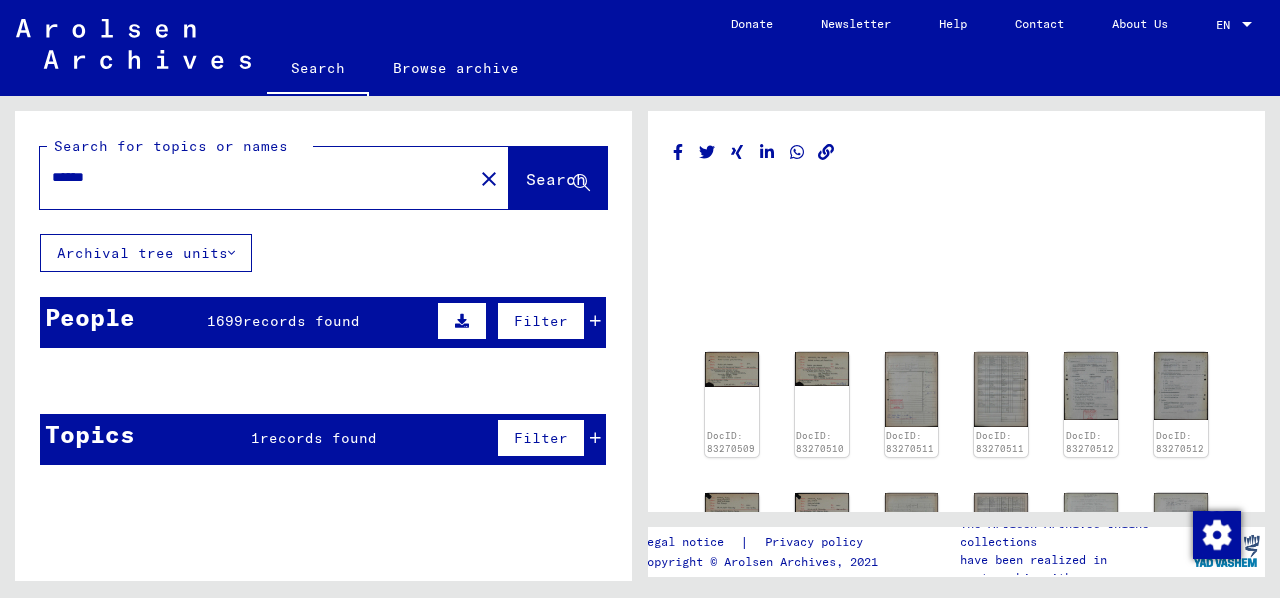 scroll, scrollTop: 0, scrollLeft: 0, axis: both 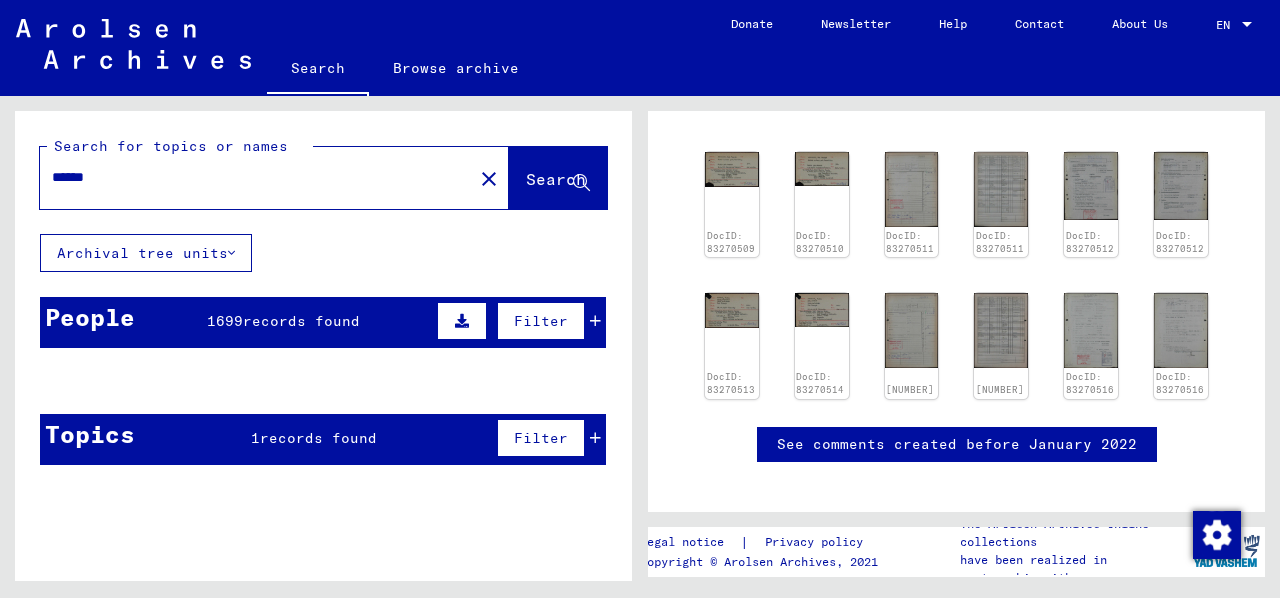 click 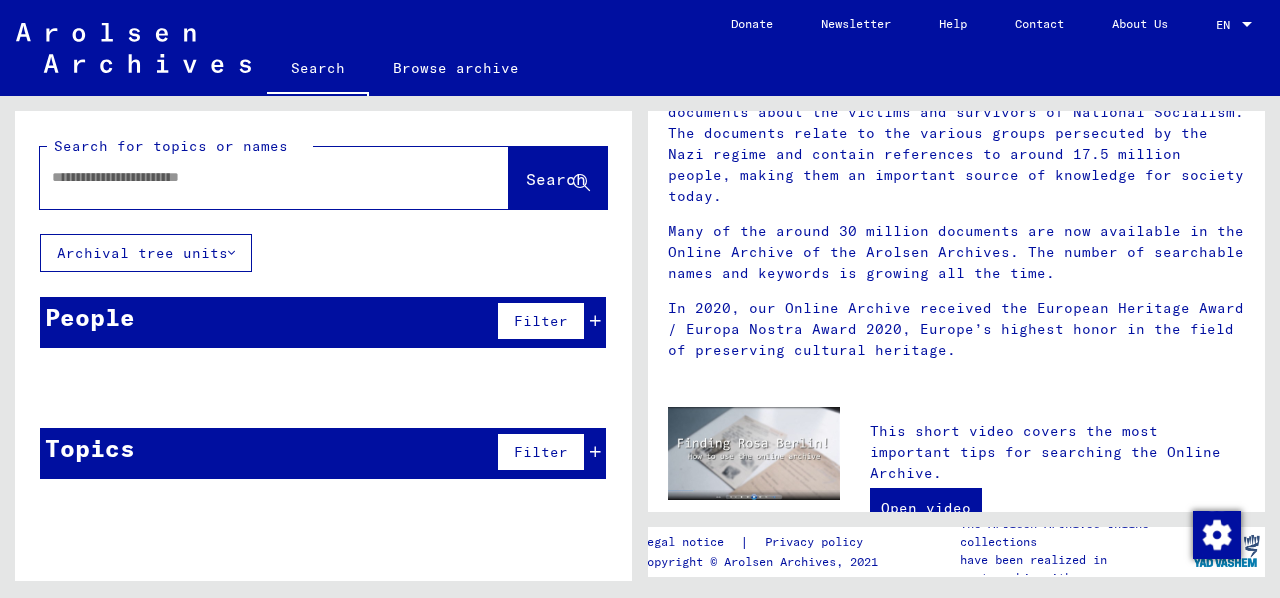 scroll, scrollTop: 0, scrollLeft: 0, axis: both 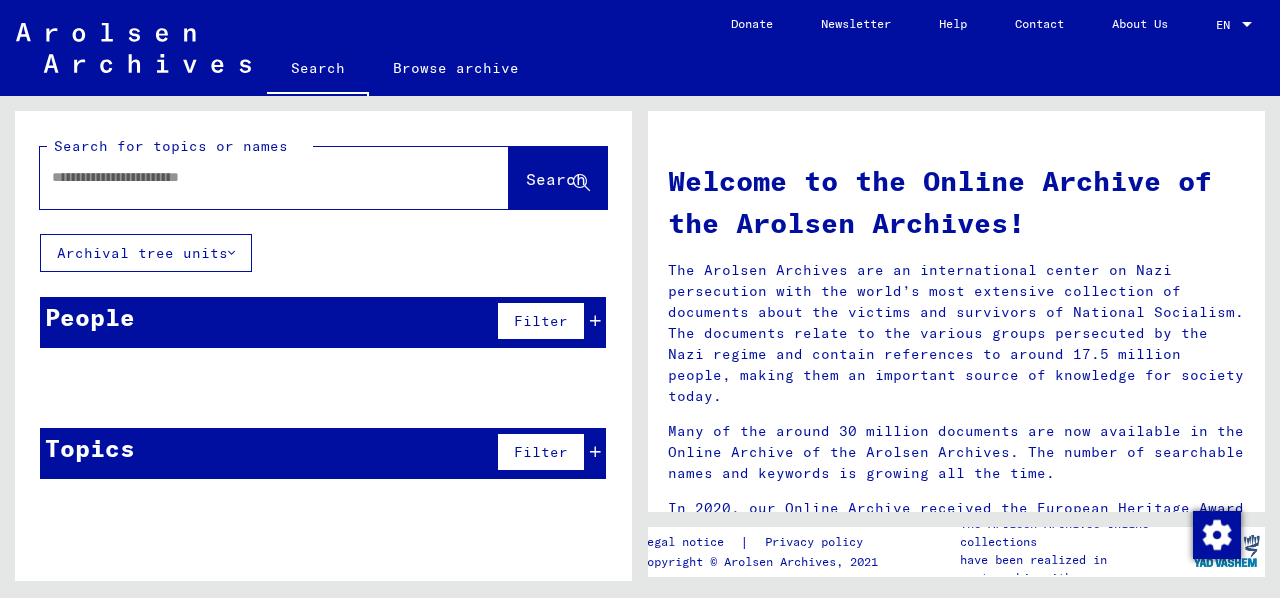 click at bounding box center (595, 321) 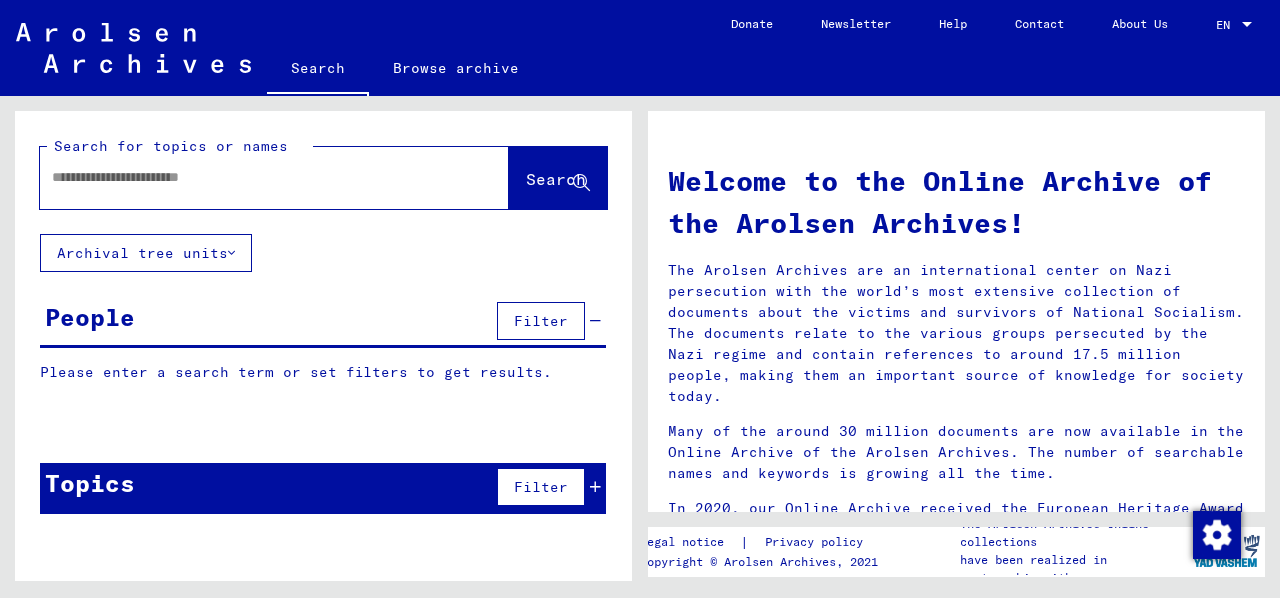 click at bounding box center [595, 487] 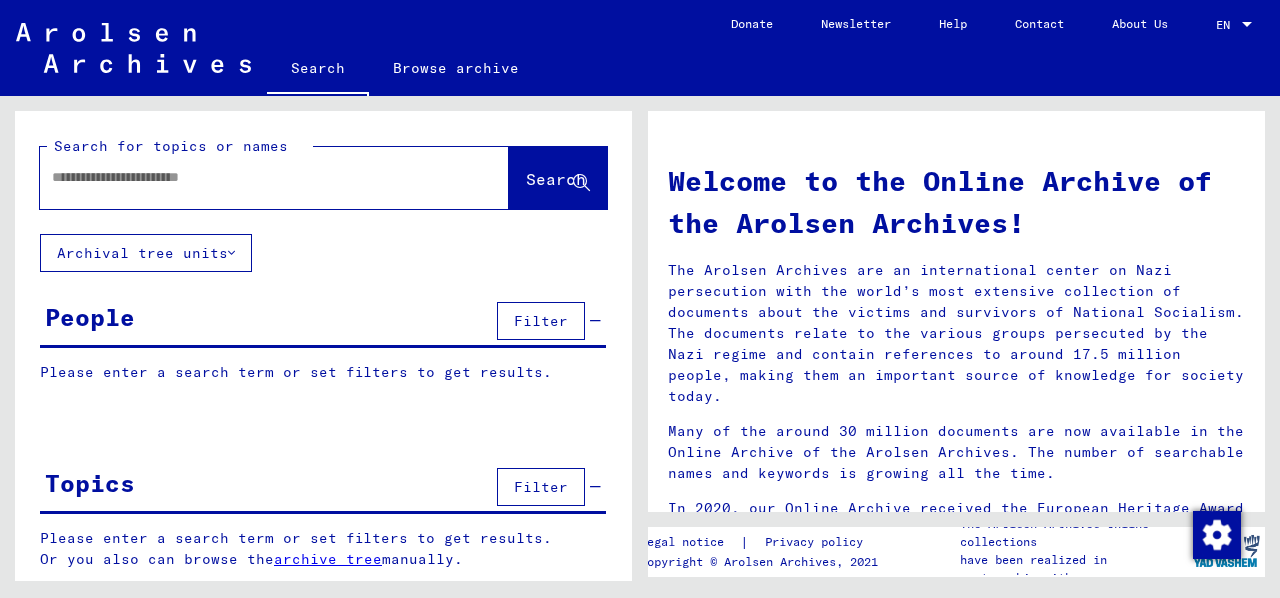 click at bounding box center [250, 177] 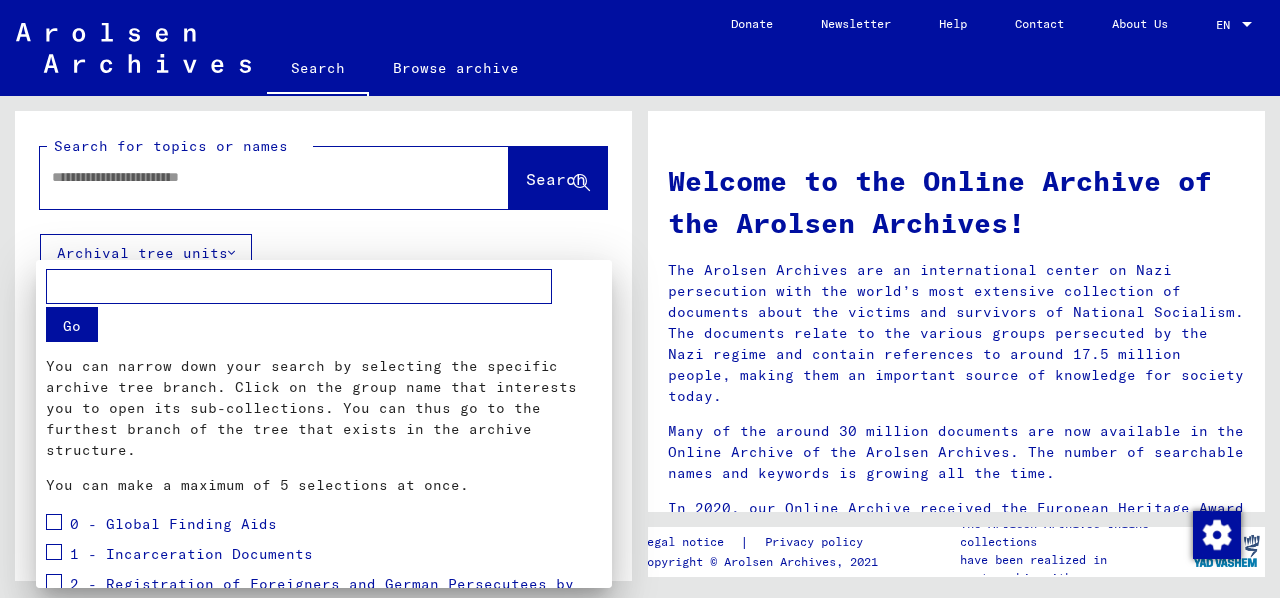 click at bounding box center (640, 299) 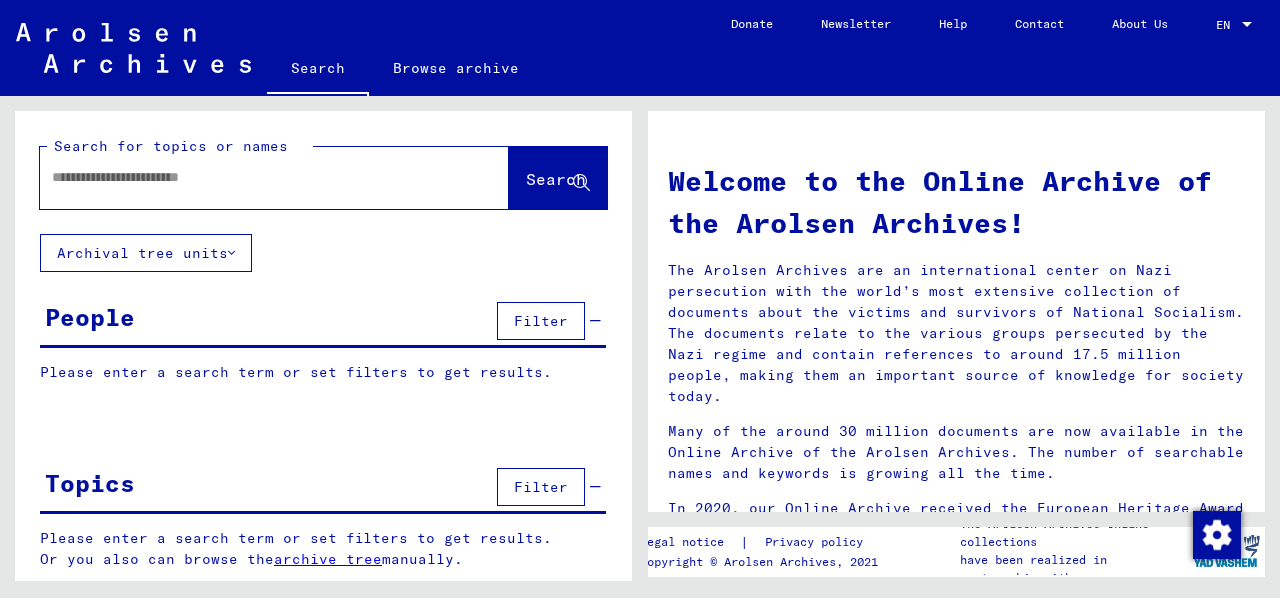 click at bounding box center (250, 177) 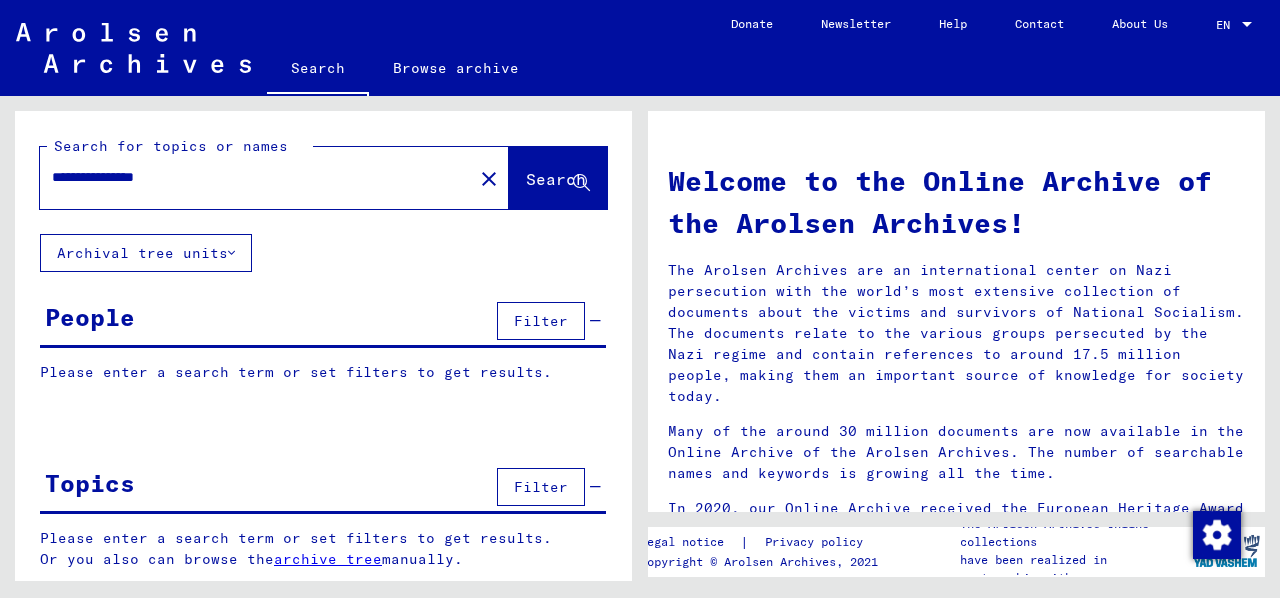 type on "**********" 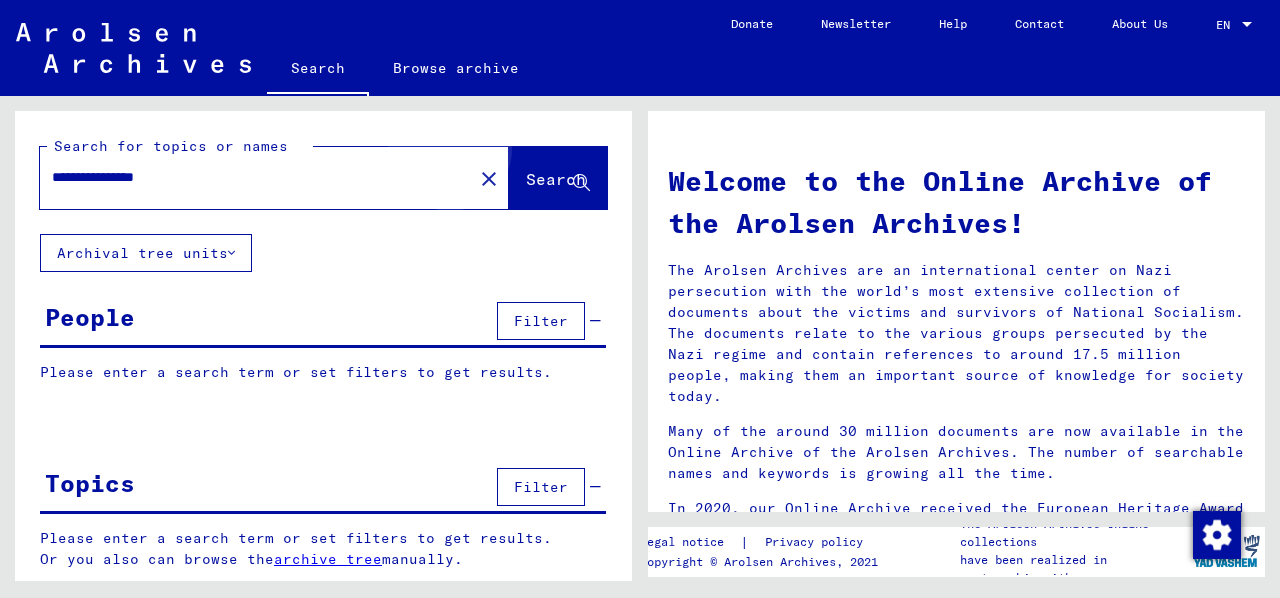 click on "Search" 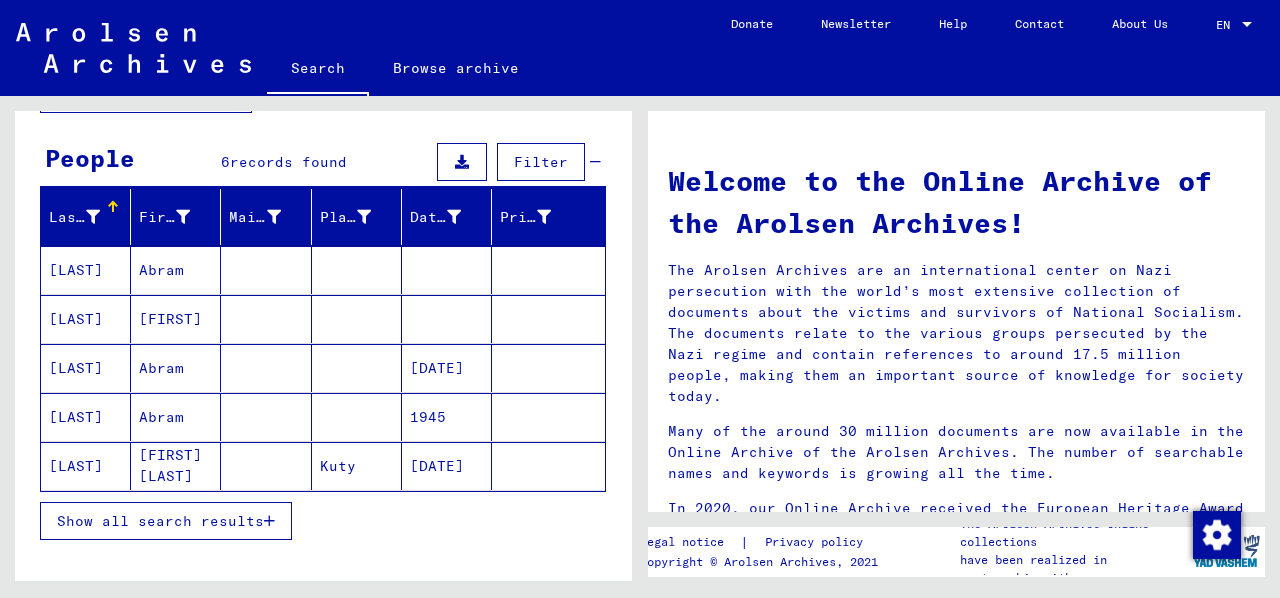 scroll, scrollTop: 200, scrollLeft: 0, axis: vertical 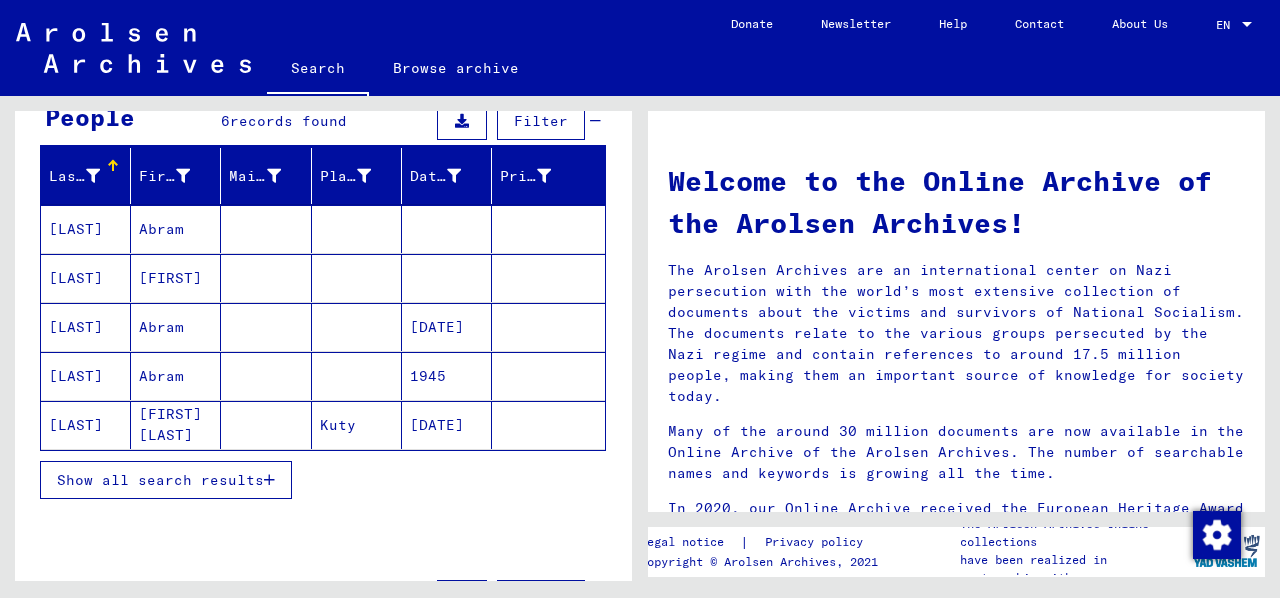 click at bounding box center (269, 480) 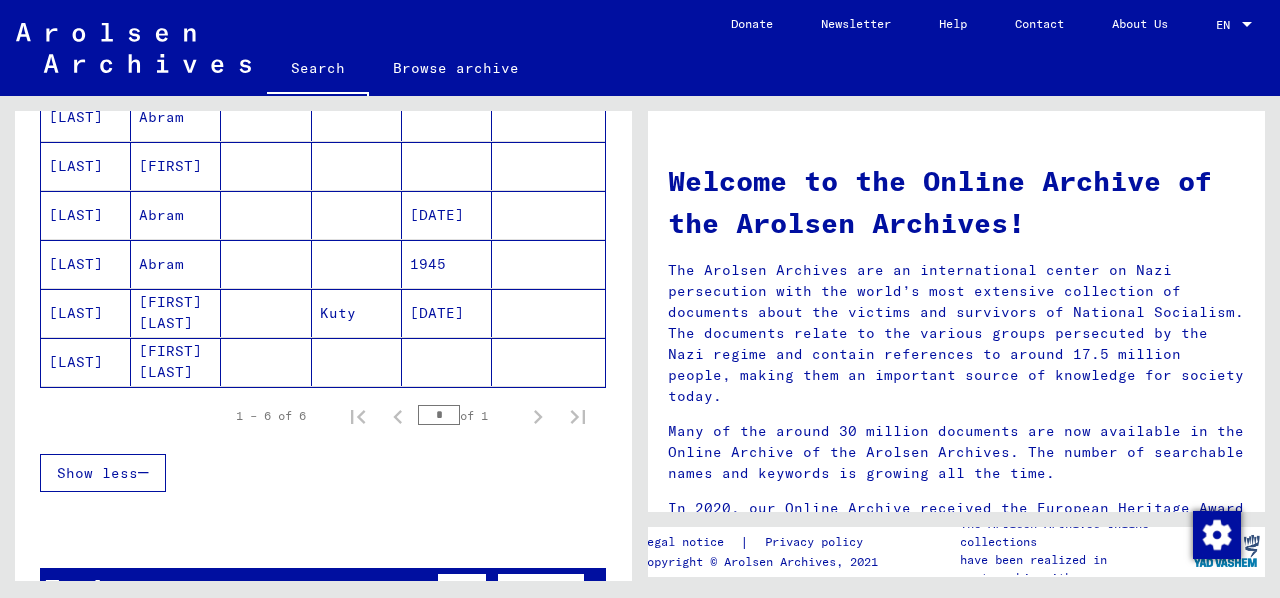scroll, scrollTop: 200, scrollLeft: 0, axis: vertical 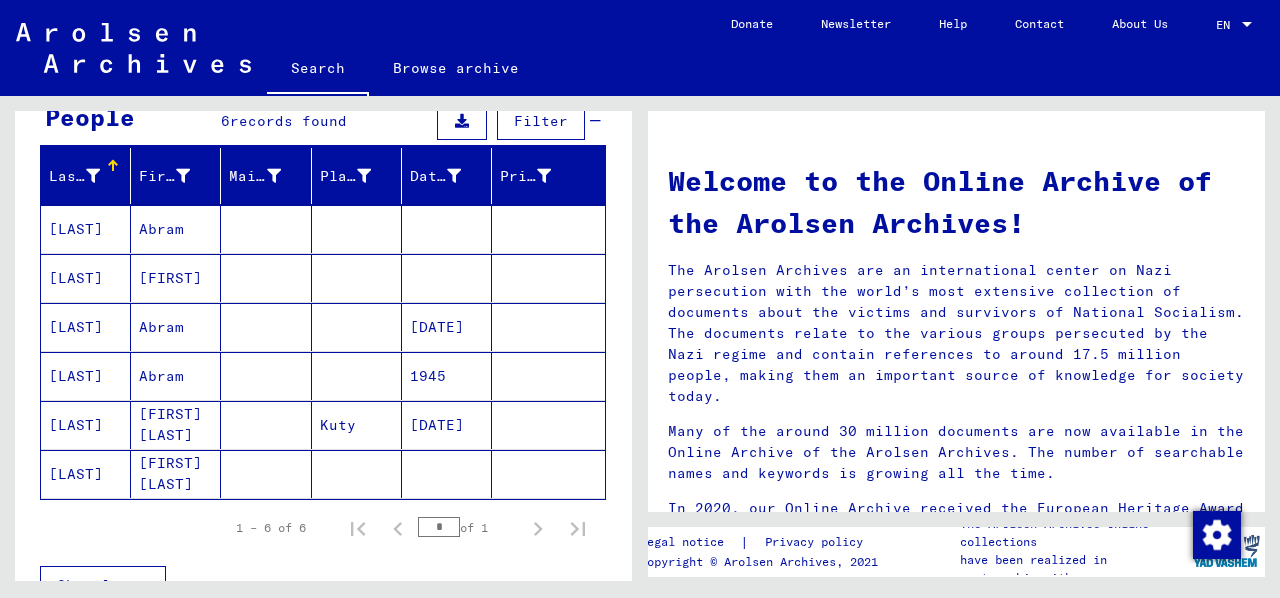 click on "[FIRST]" at bounding box center (176, 327) 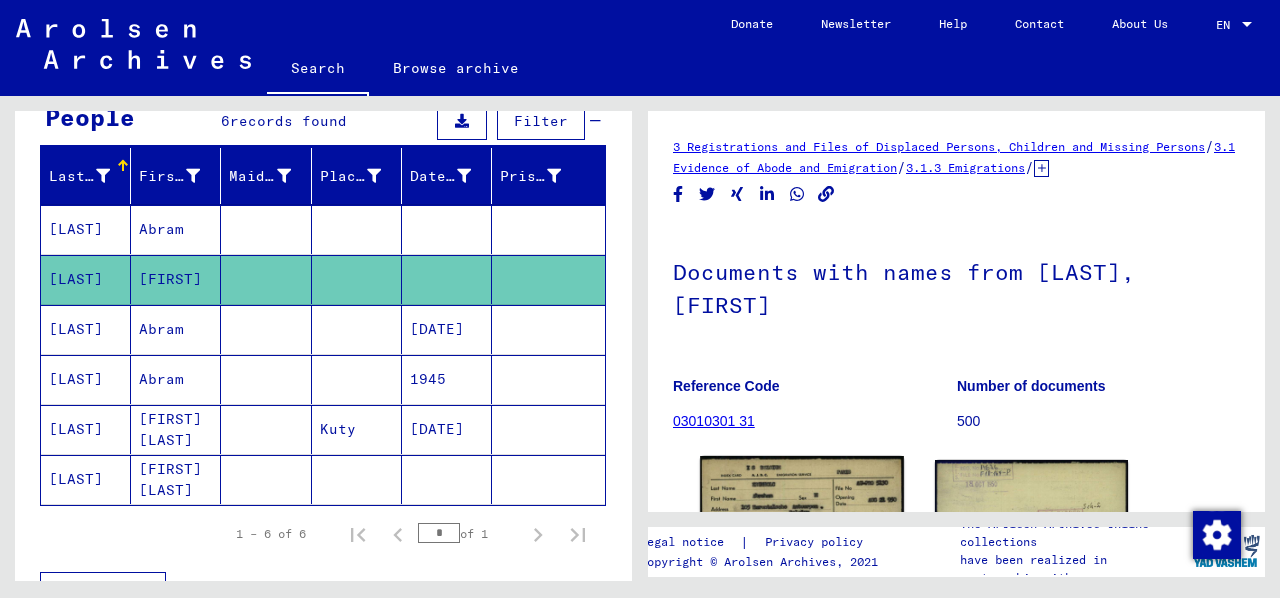 scroll, scrollTop: 0, scrollLeft: 0, axis: both 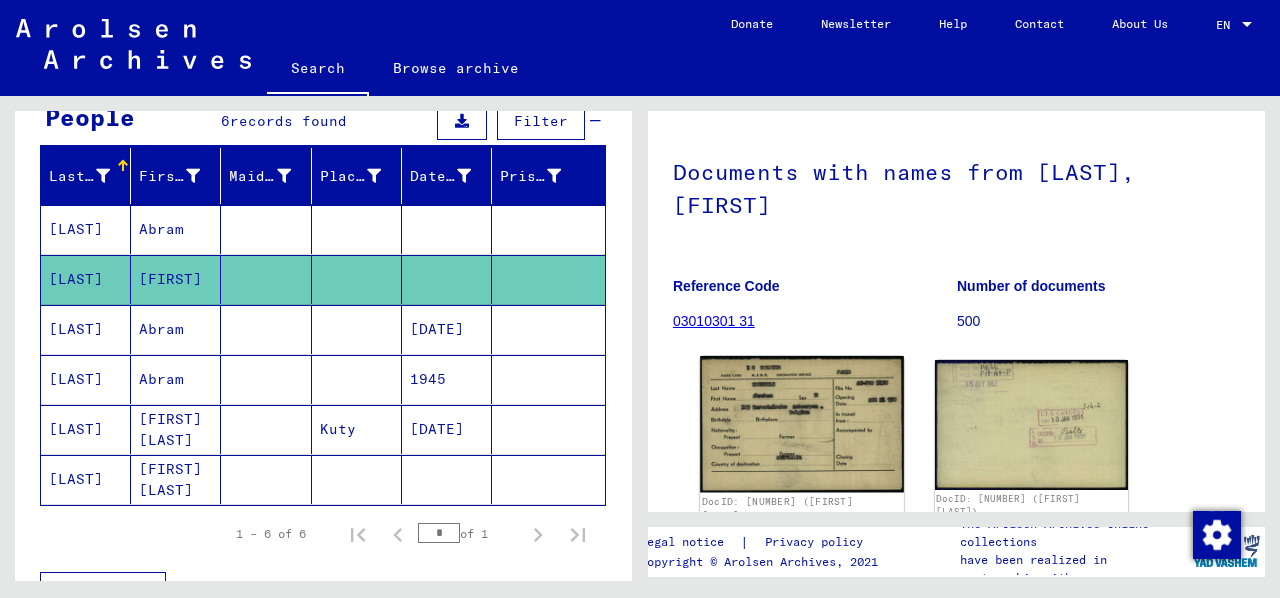 click 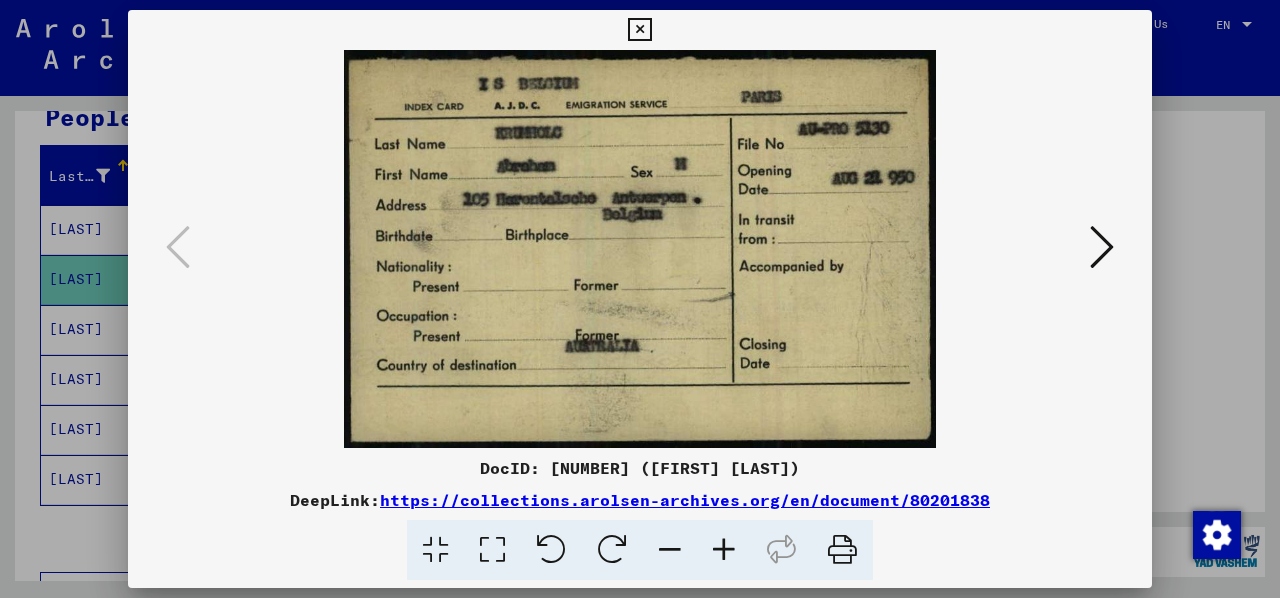 click at bounding box center [1102, 247] 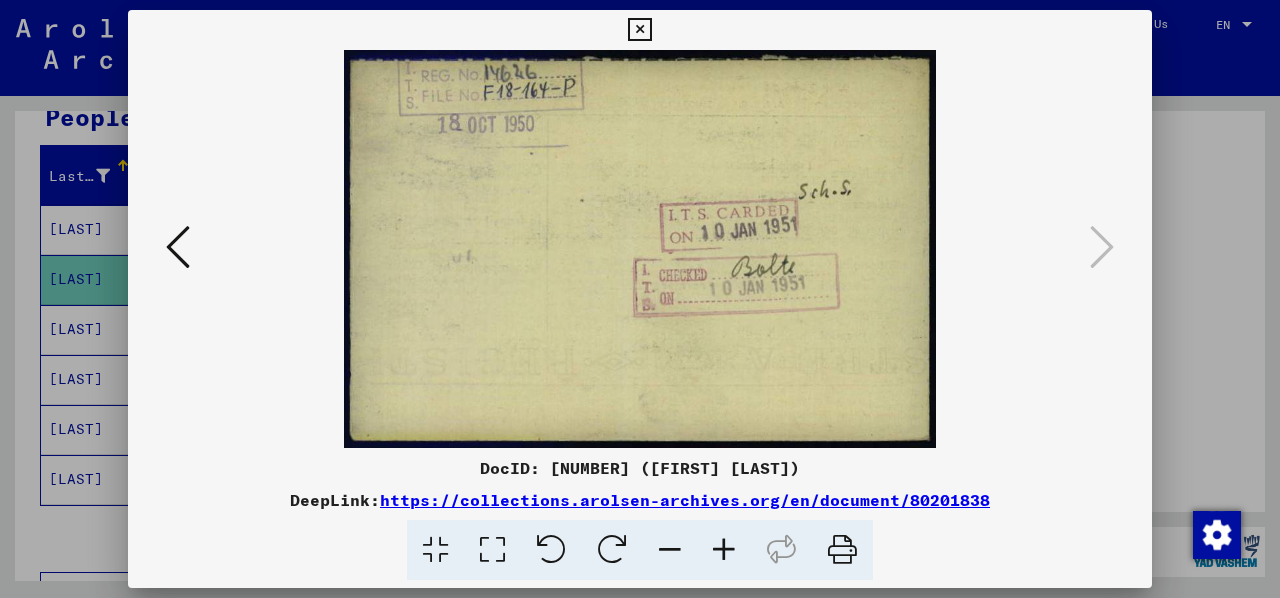 click at bounding box center [640, 299] 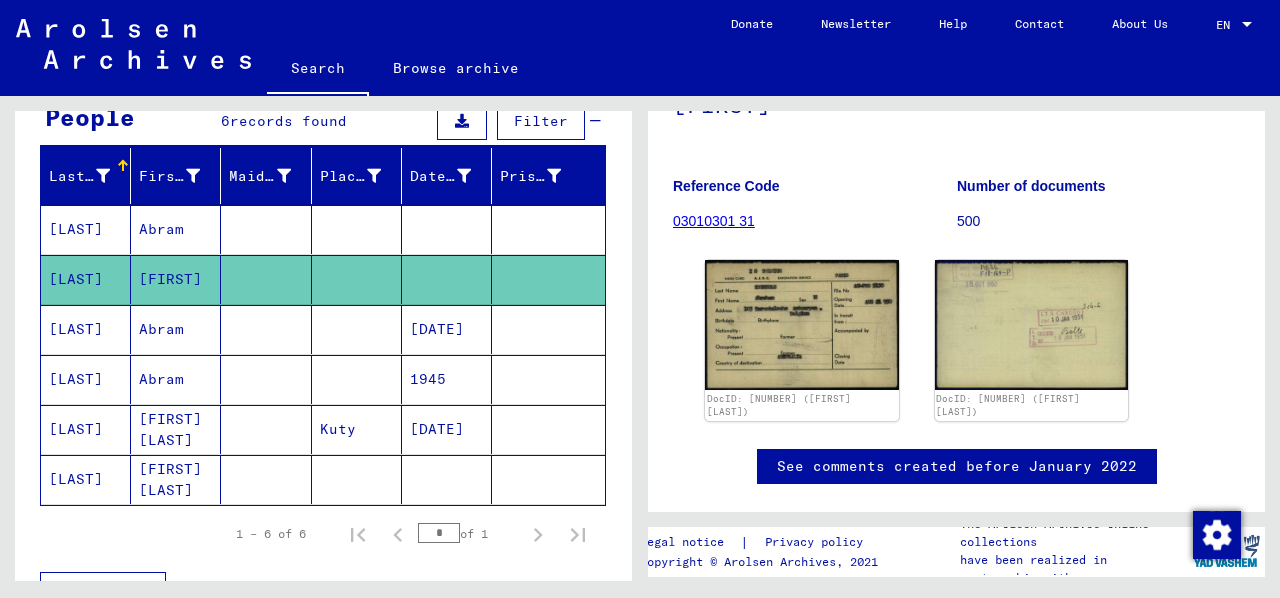 scroll, scrollTop: 100, scrollLeft: 0, axis: vertical 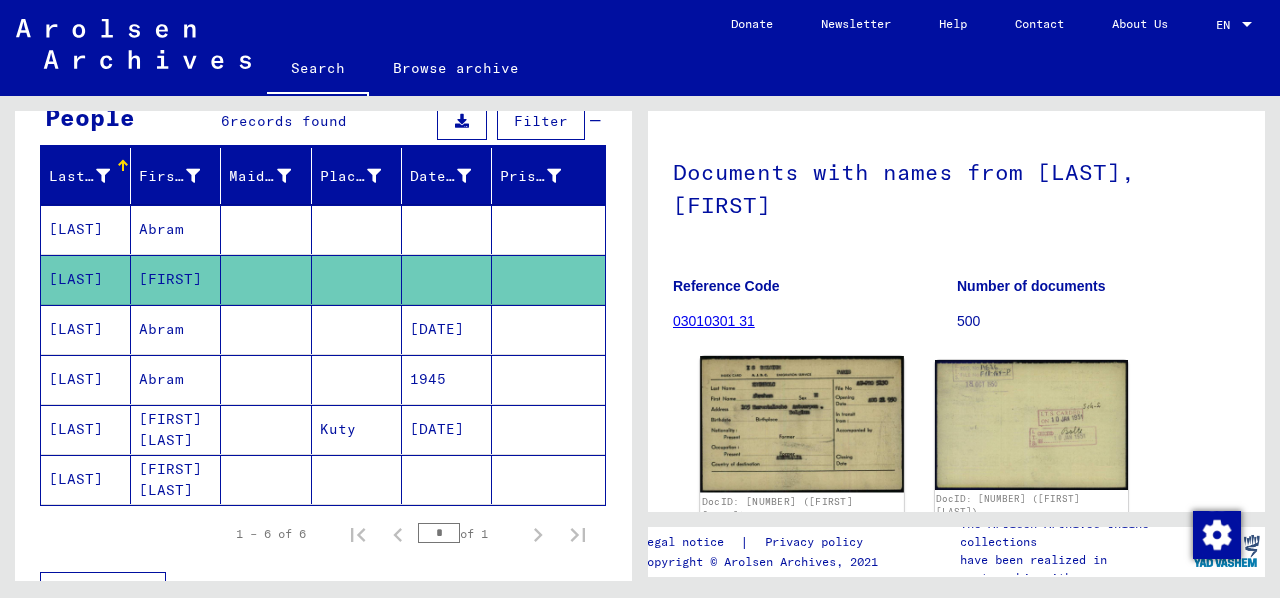 click 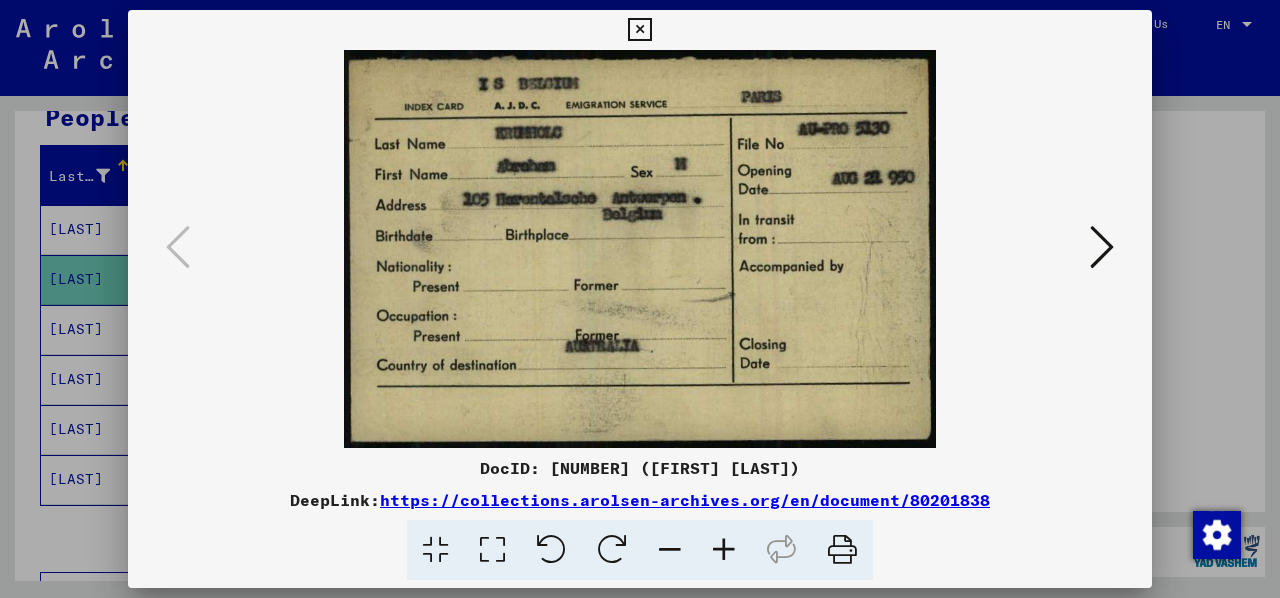 click at bounding box center [724, 550] 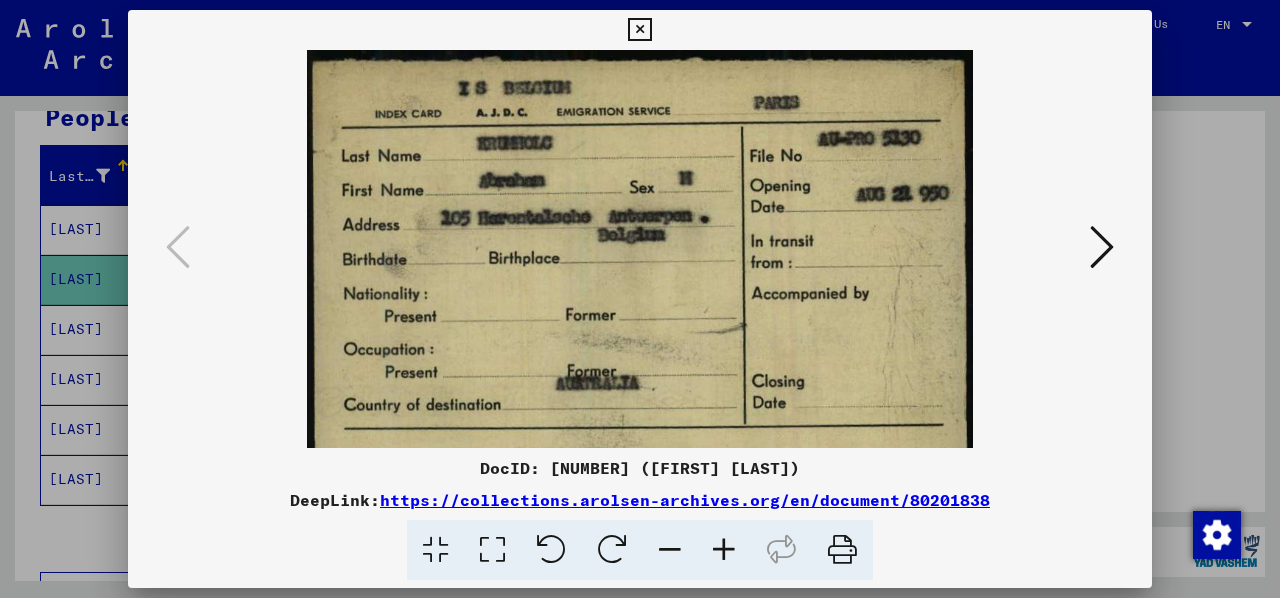 click at bounding box center (724, 550) 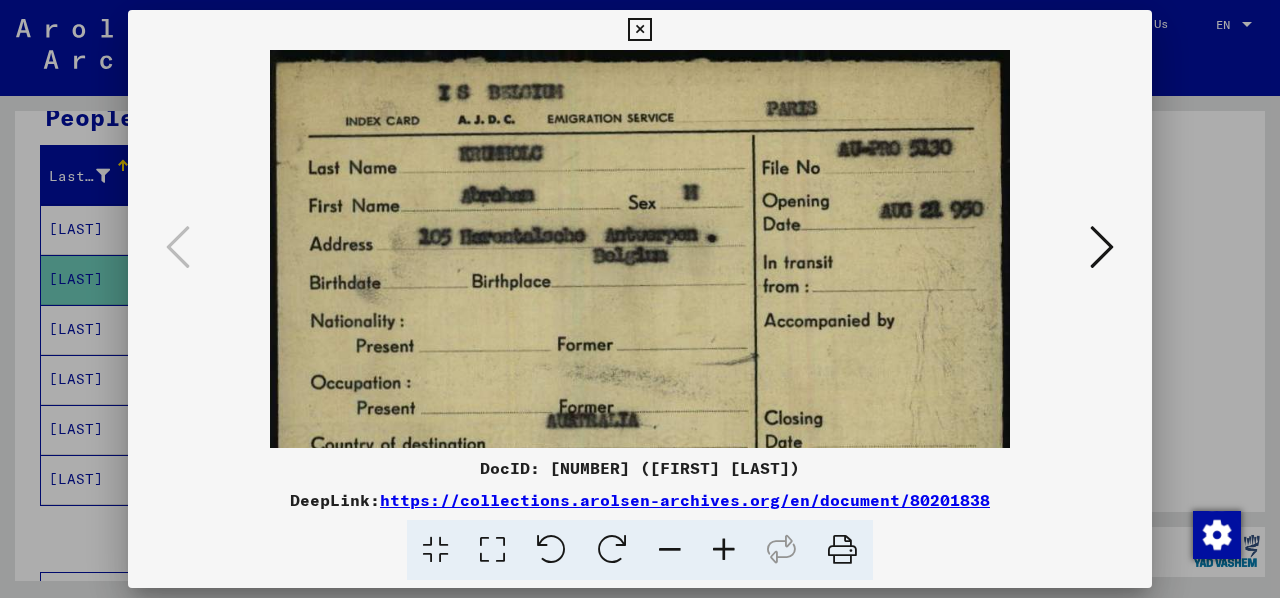click at bounding box center (724, 550) 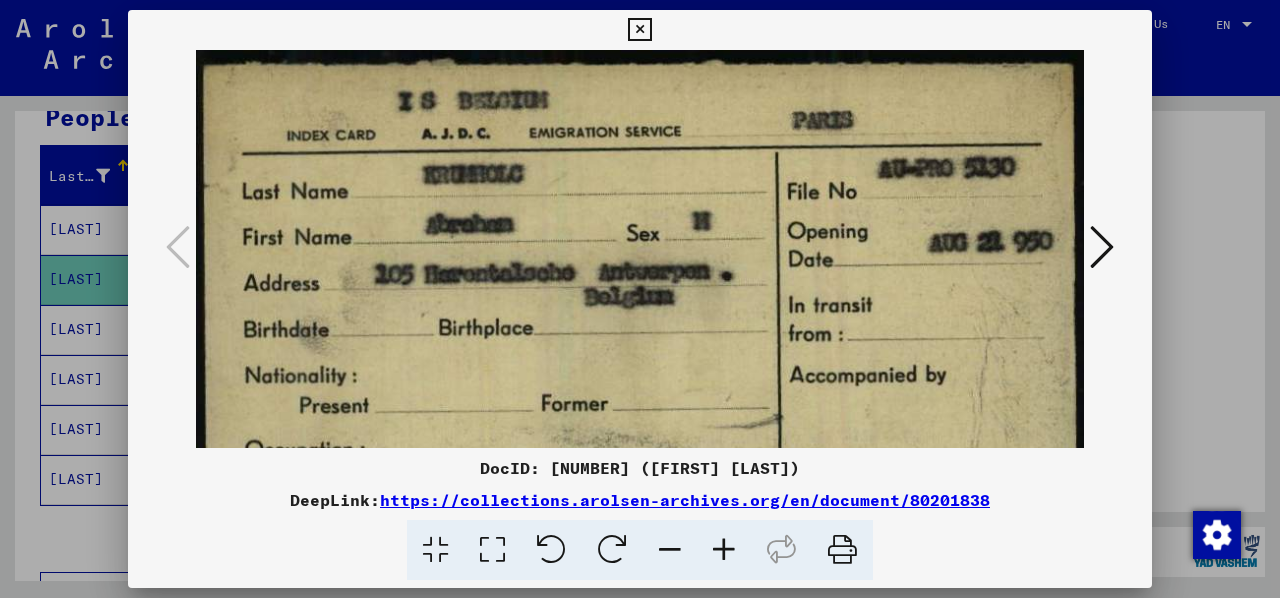 click at bounding box center [724, 550] 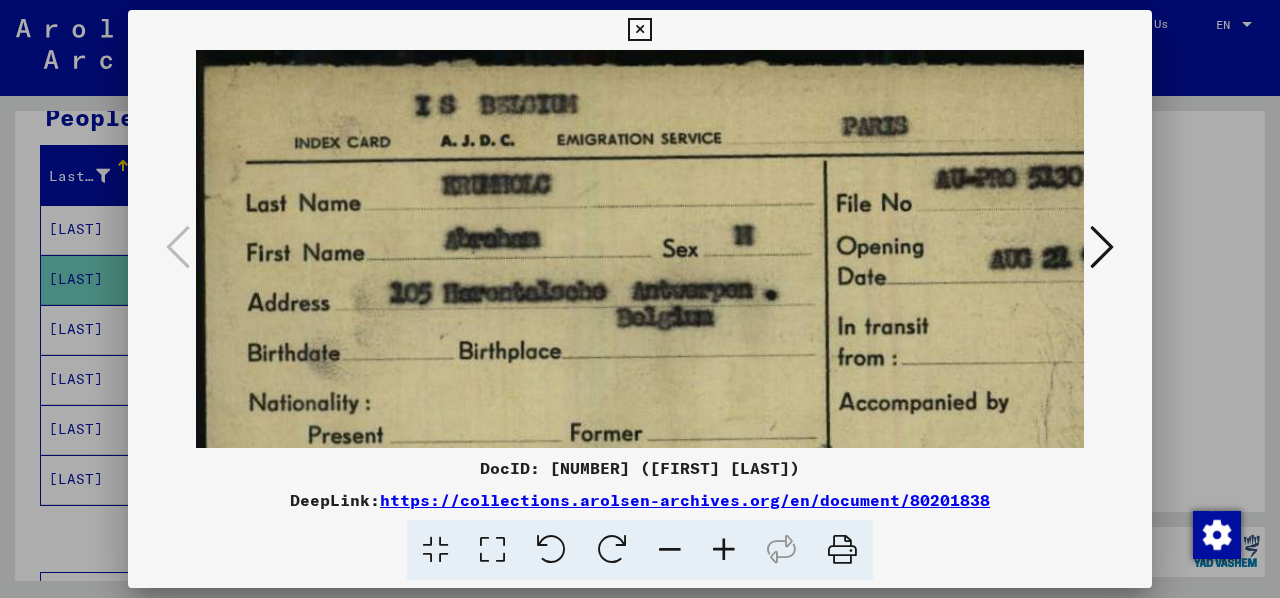 click at bounding box center [724, 550] 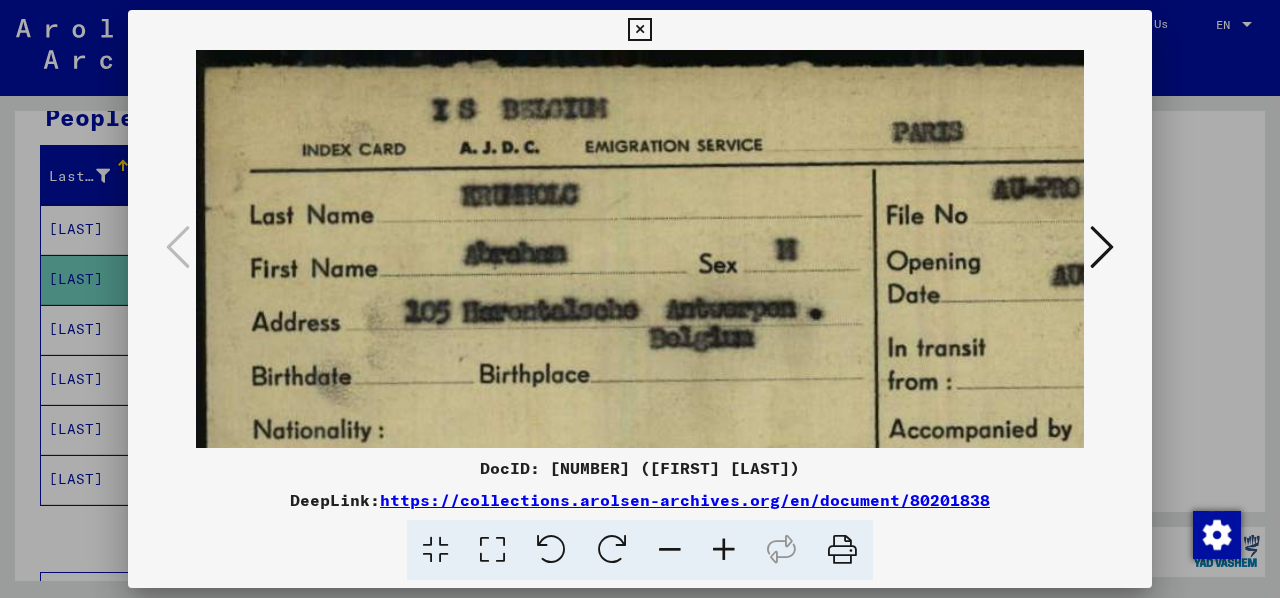 click at bounding box center (724, 550) 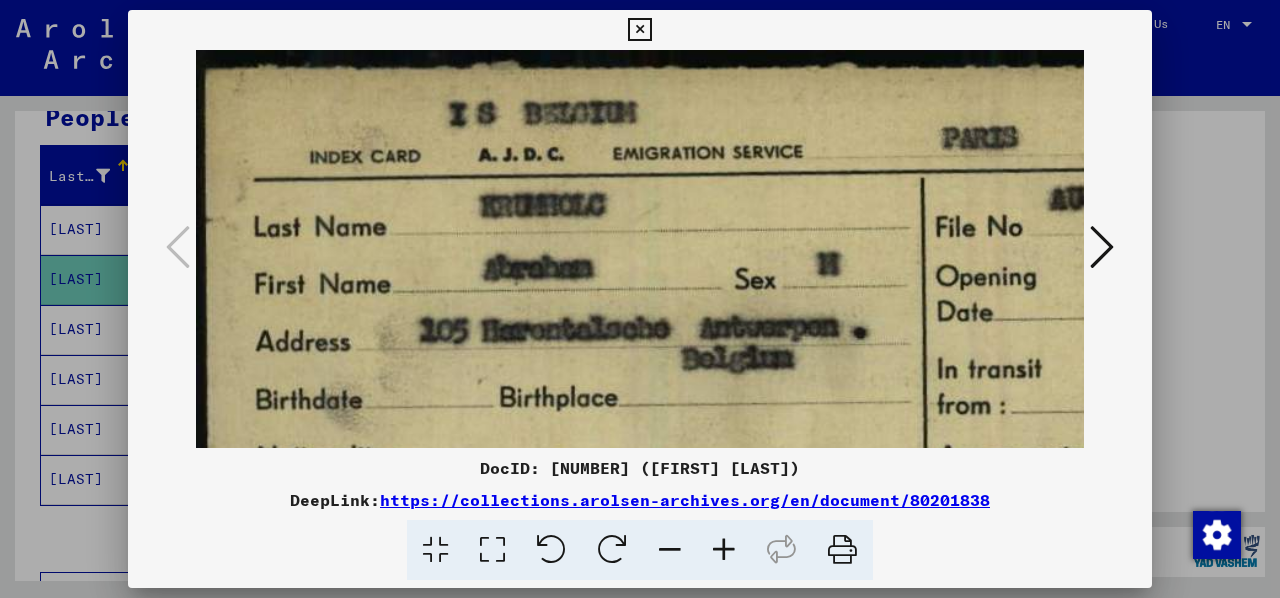 click at bounding box center (724, 550) 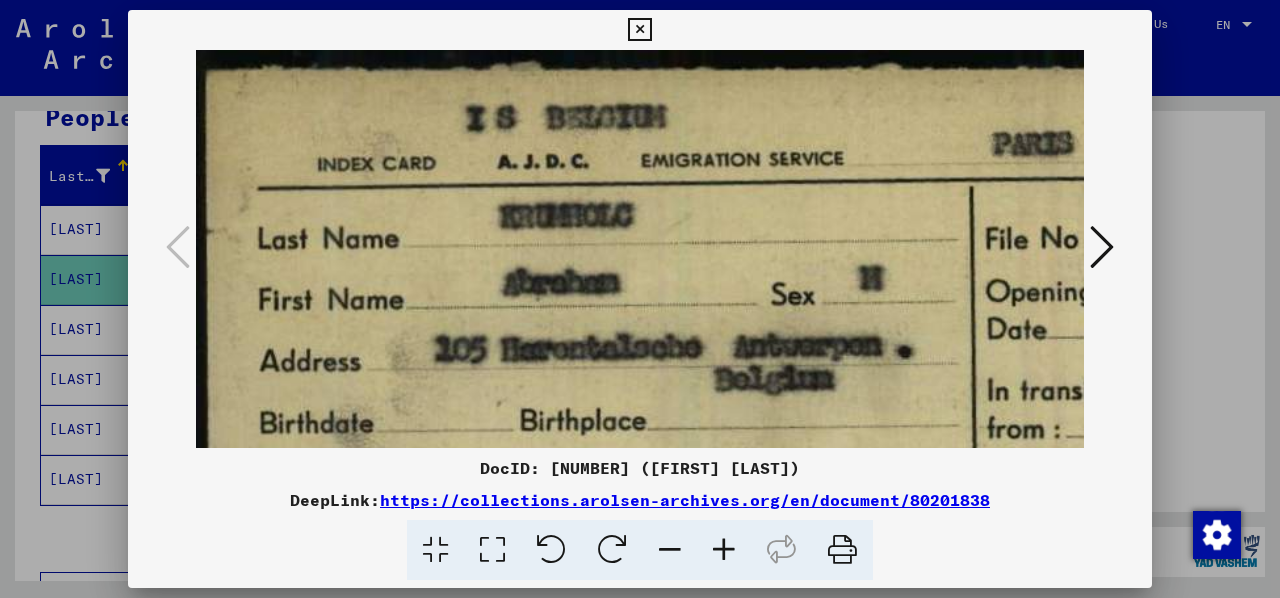 click at bounding box center (670, 550) 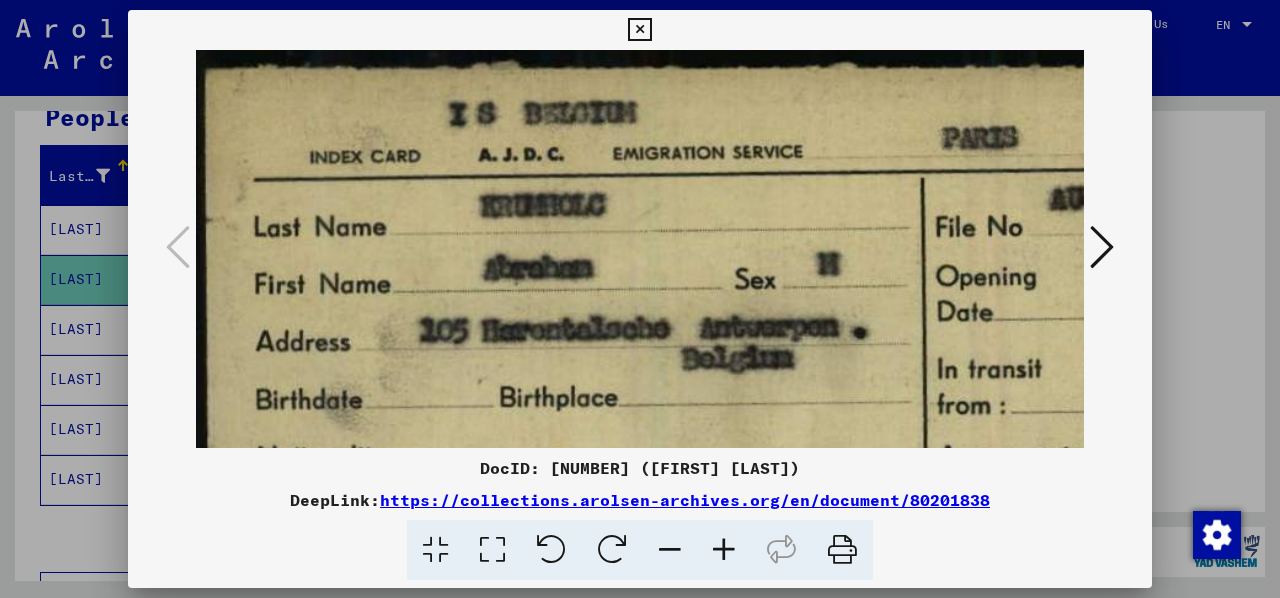 click at bounding box center (670, 550) 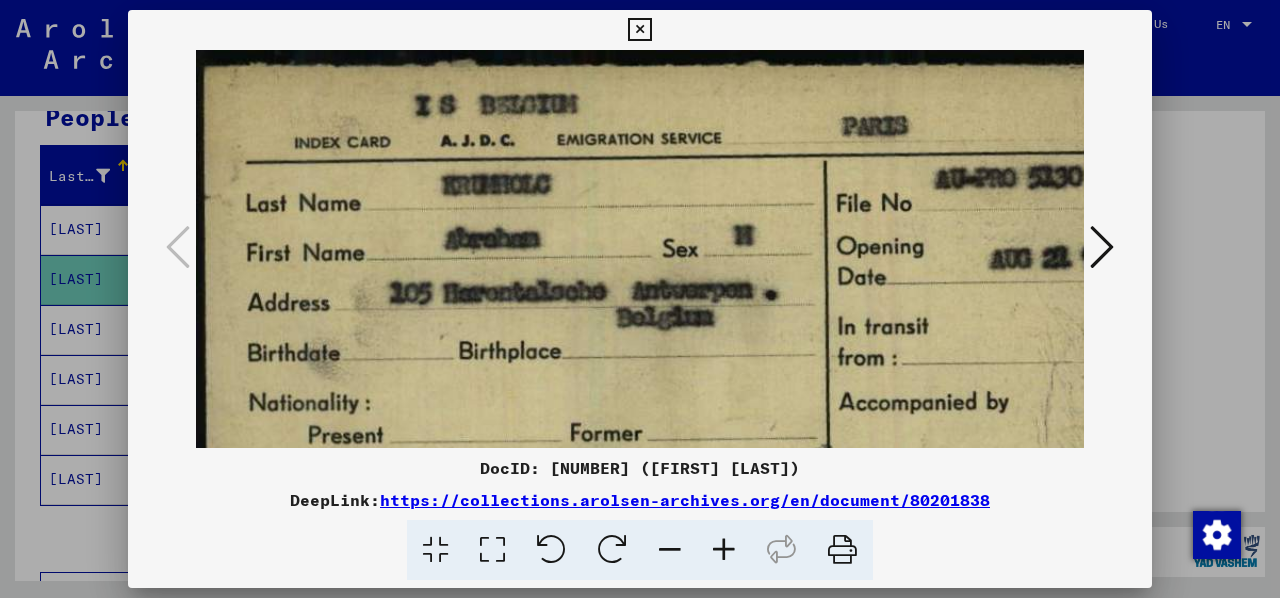 click at bounding box center (670, 550) 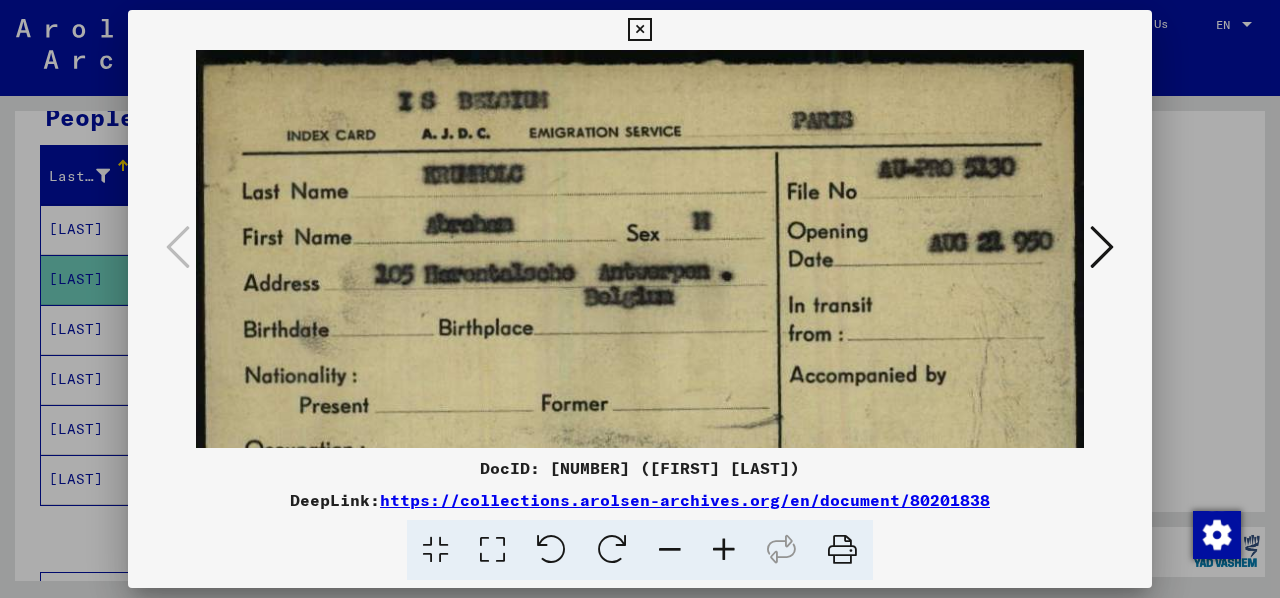 click at bounding box center [670, 550] 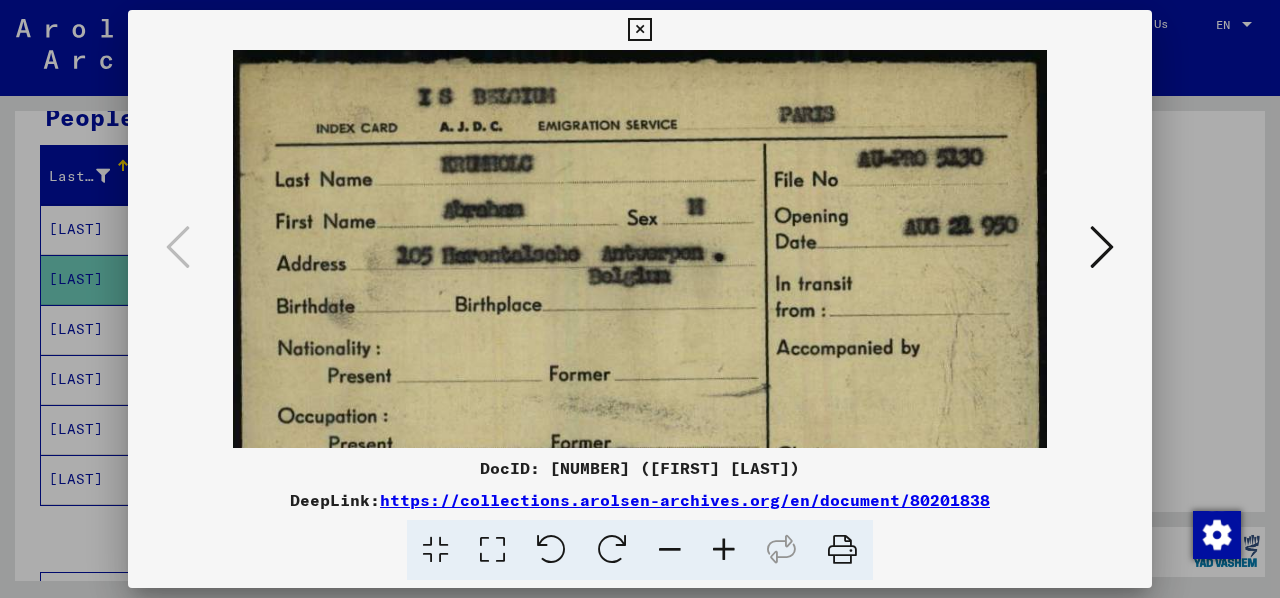 click at bounding box center [670, 550] 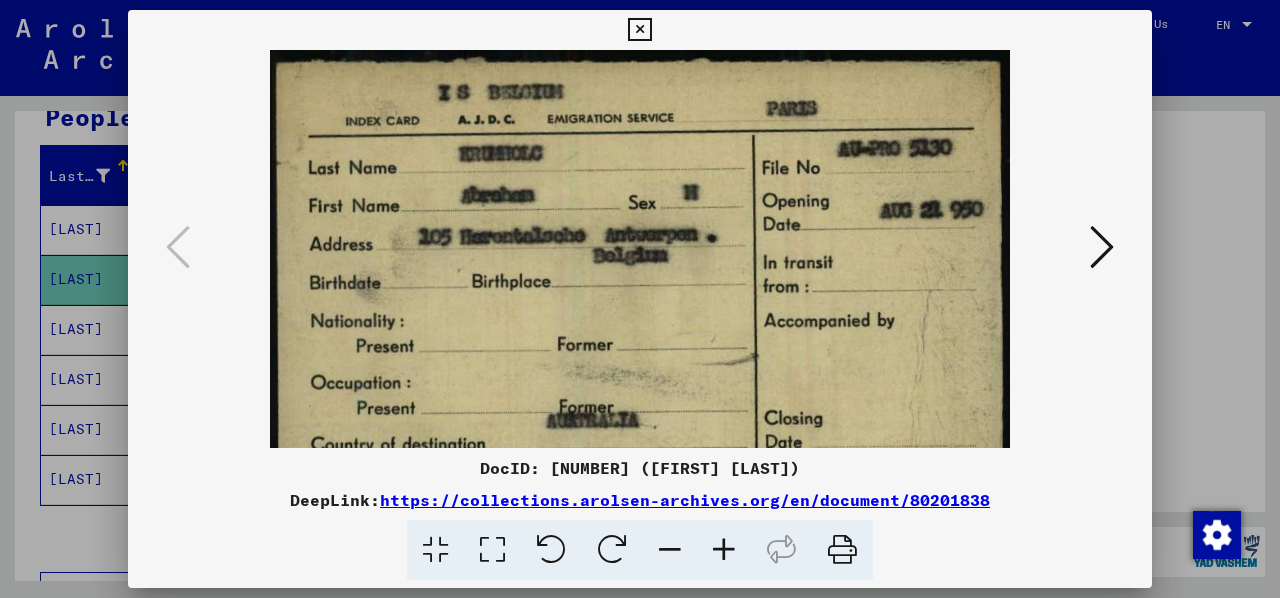 click at bounding box center (670, 550) 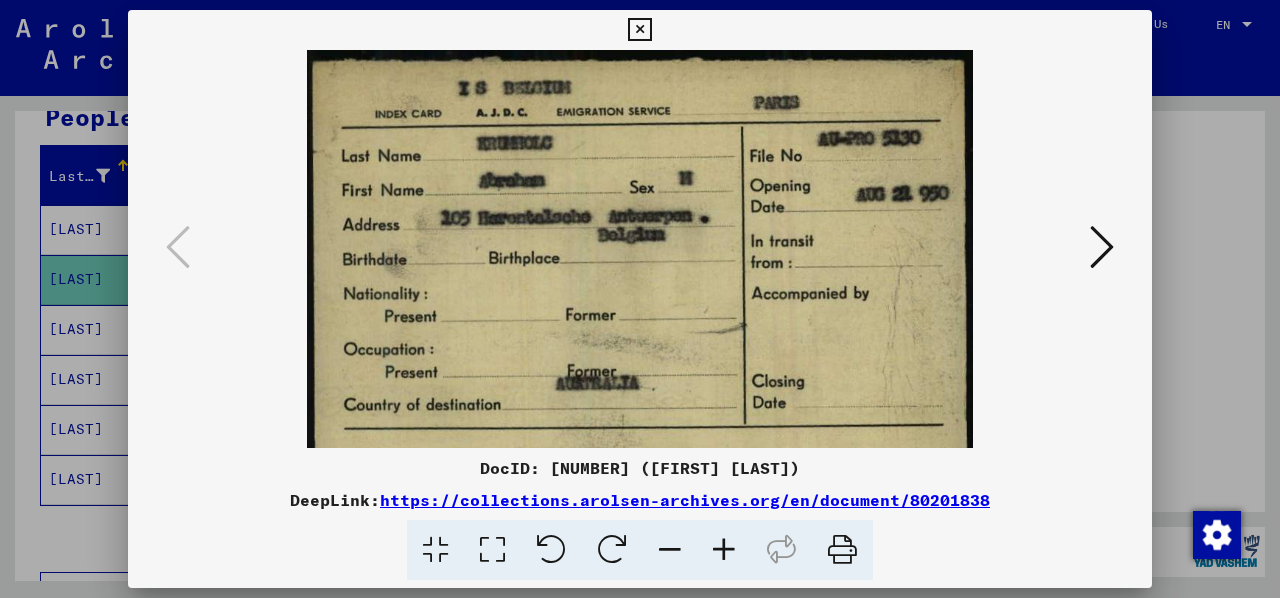 click at bounding box center (670, 550) 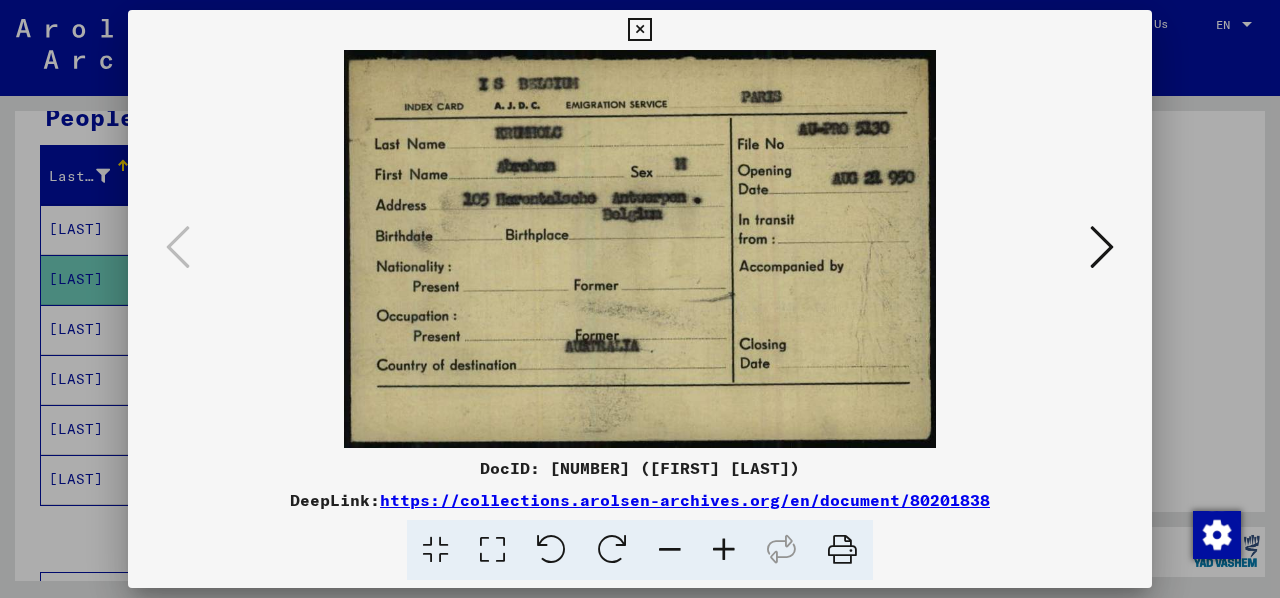 click at bounding box center (670, 550) 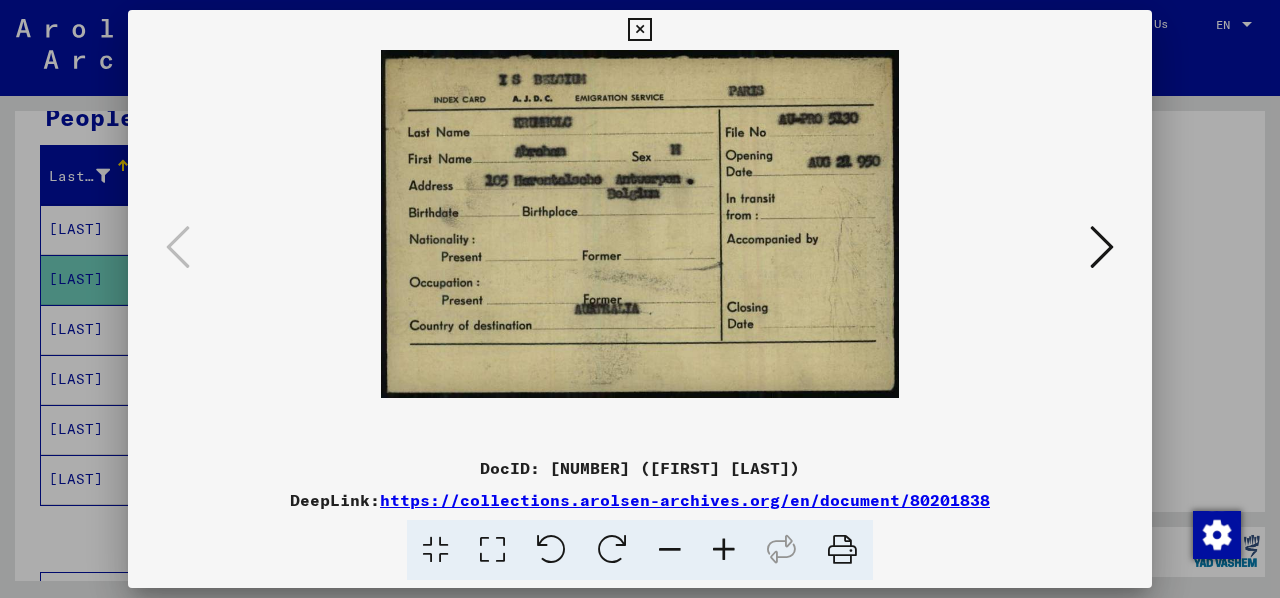 click at bounding box center (639, 30) 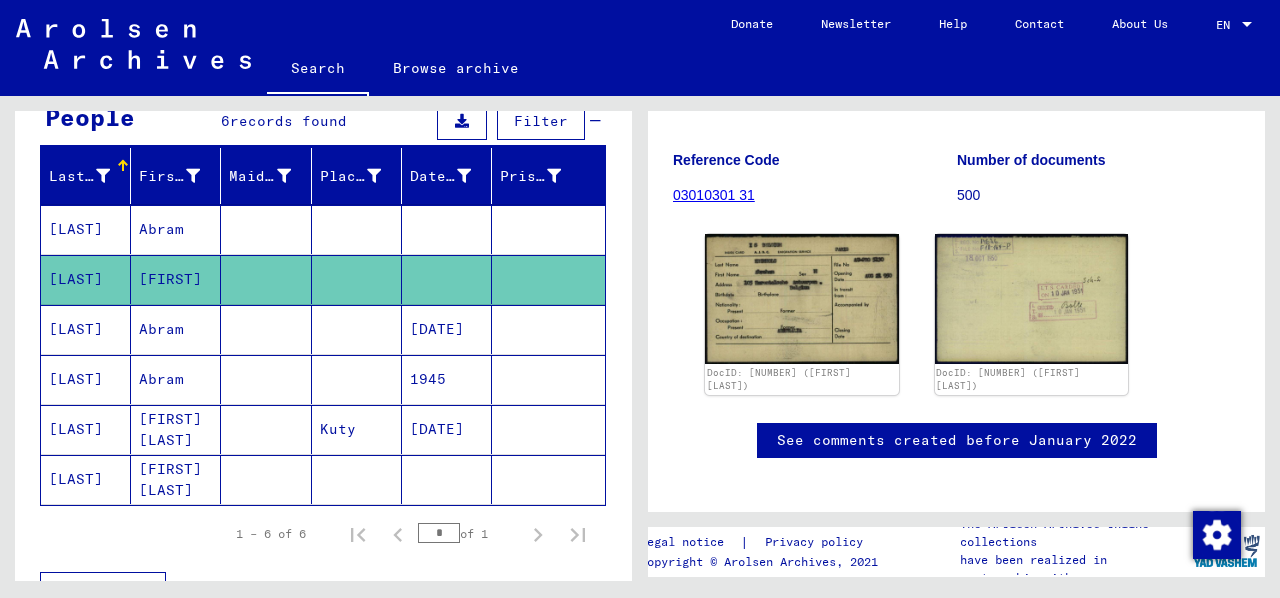 scroll, scrollTop: 309, scrollLeft: 0, axis: vertical 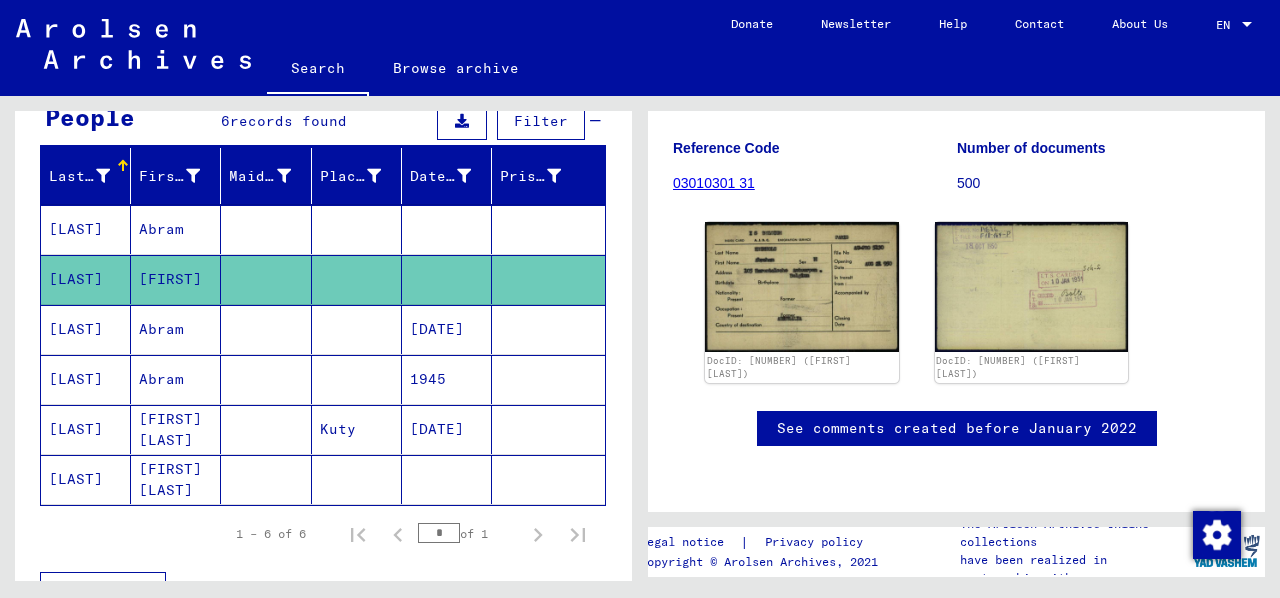 click on "See comments created before January 2022" 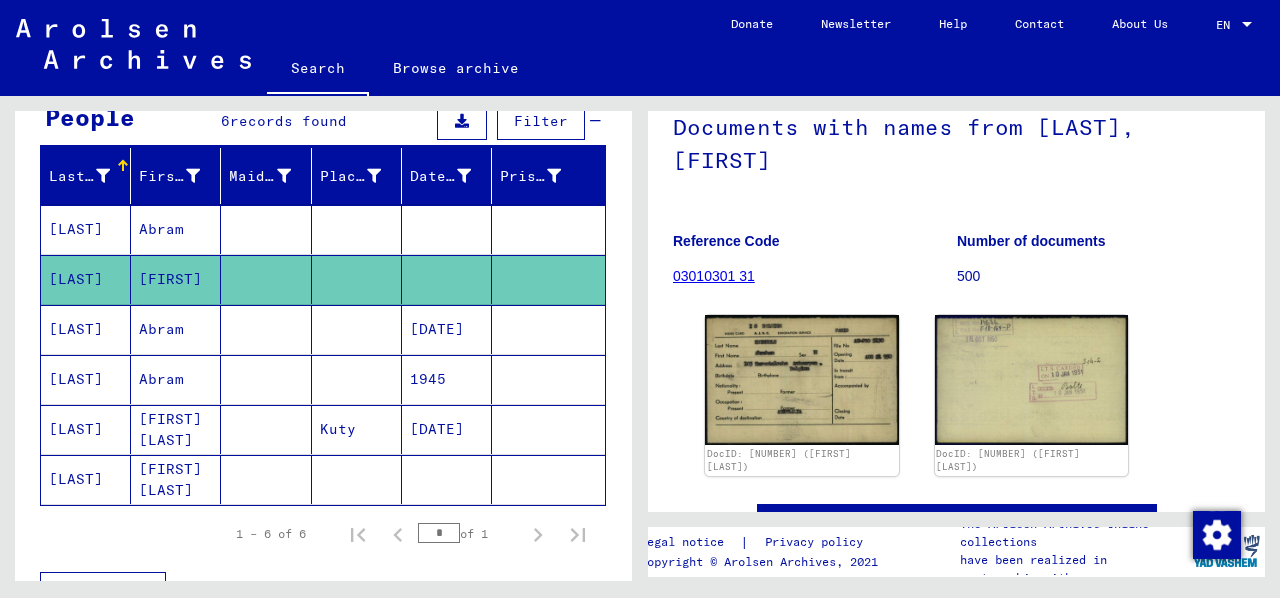 scroll, scrollTop: 109, scrollLeft: 0, axis: vertical 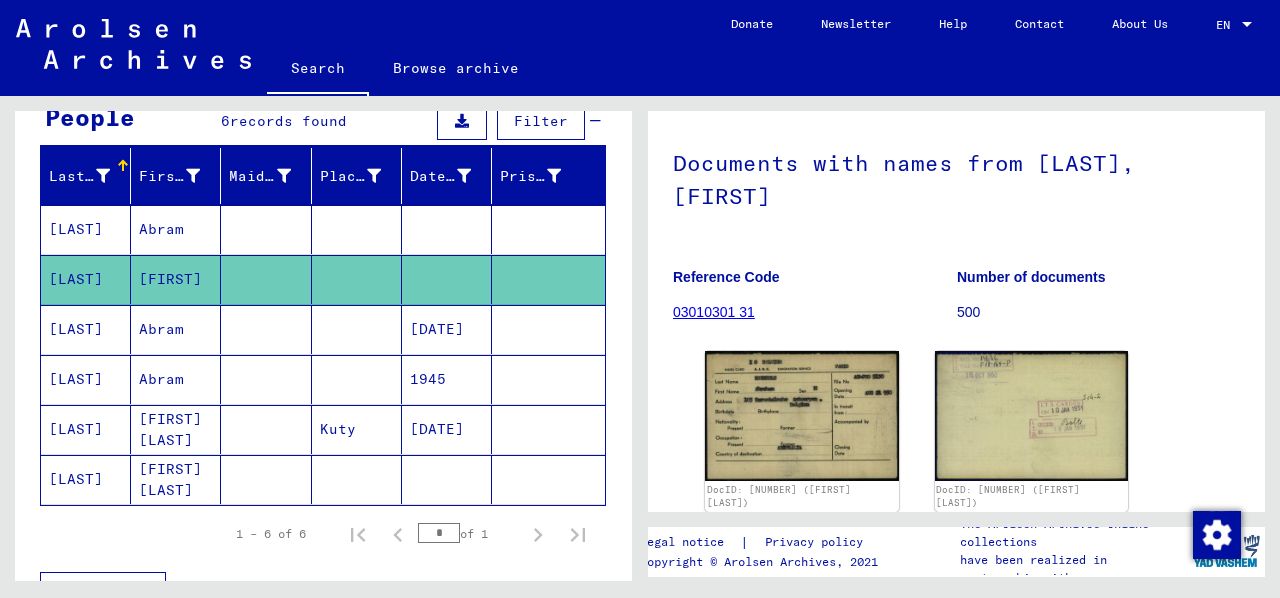 click on "Abram" at bounding box center (176, 279) 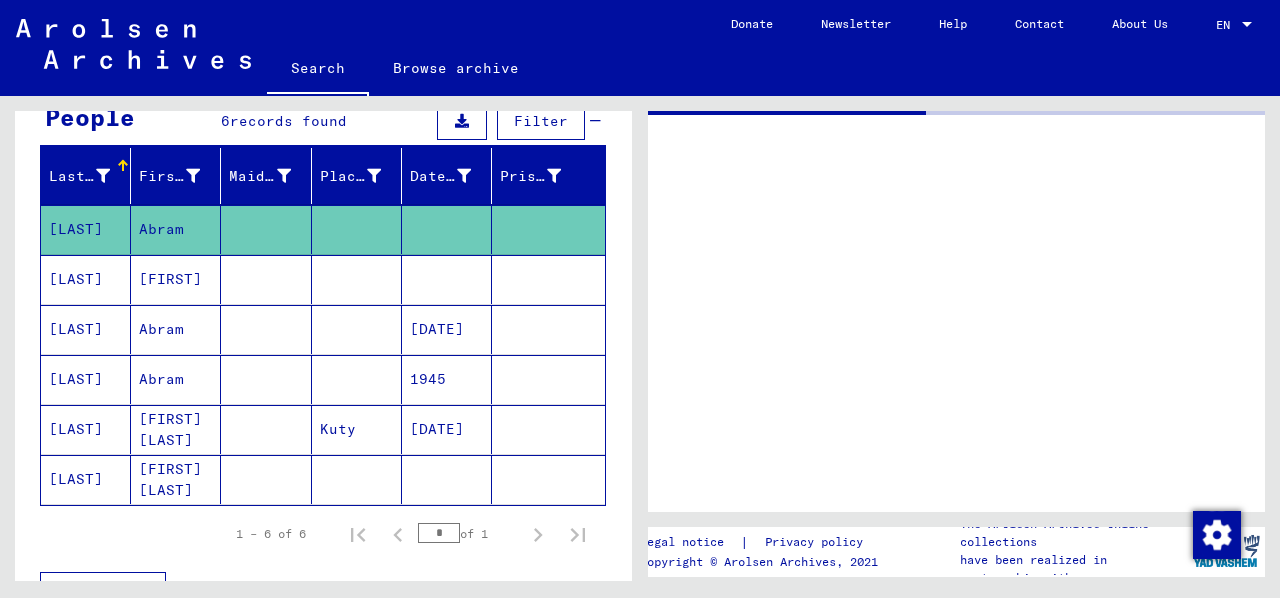 scroll, scrollTop: 0, scrollLeft: 0, axis: both 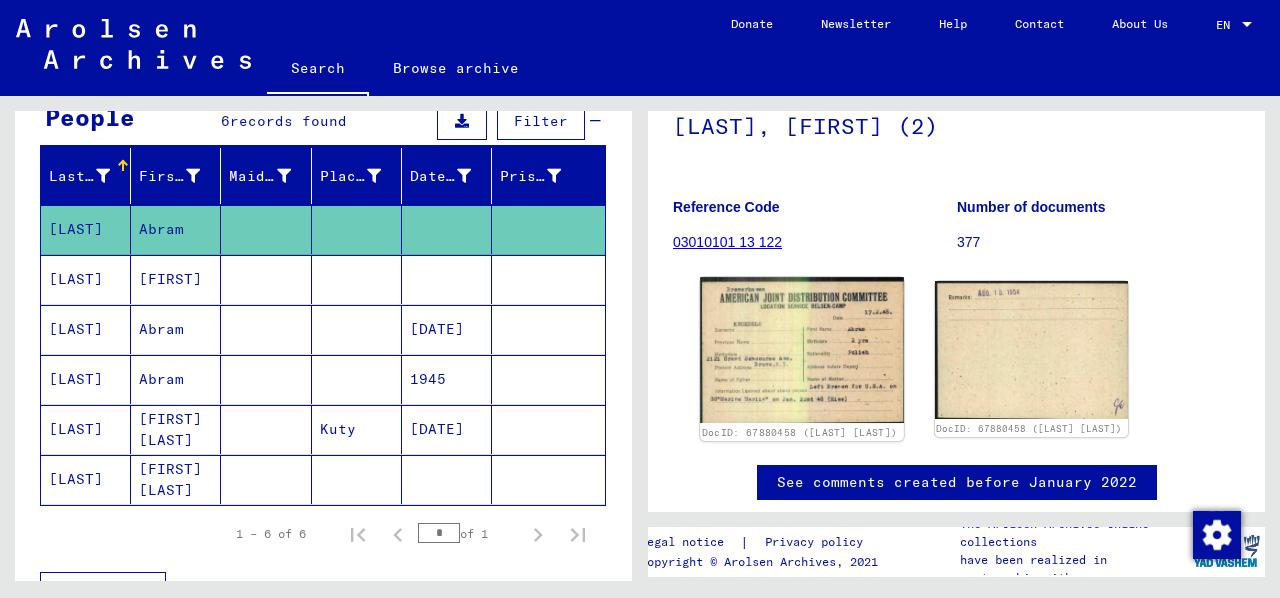 click 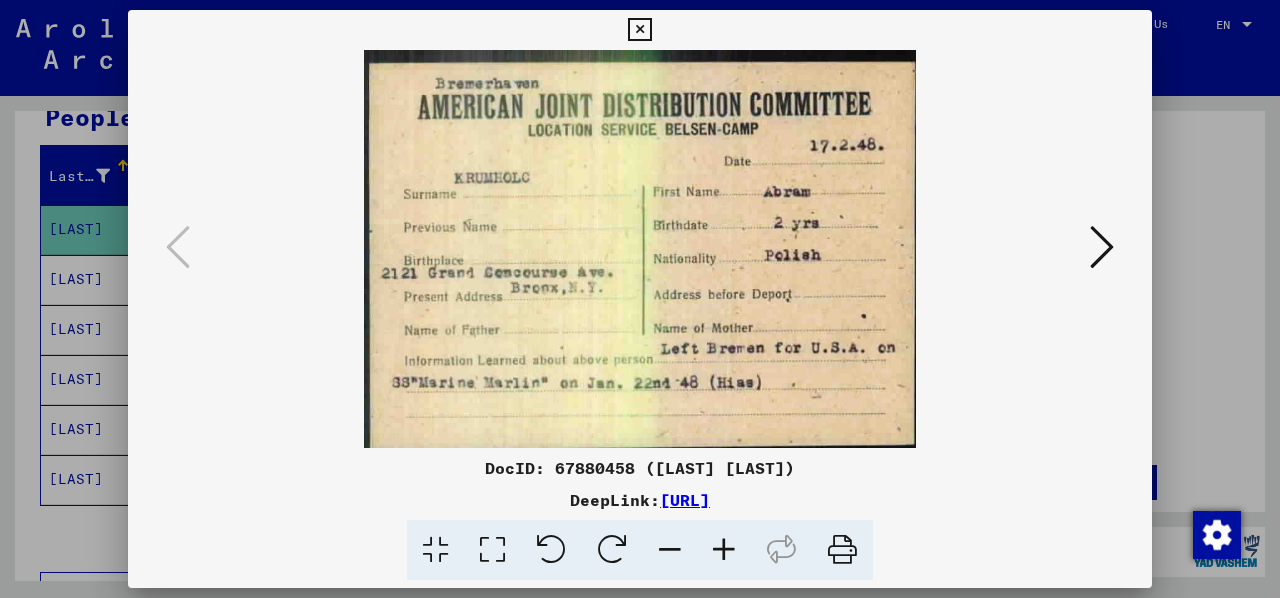 click at bounding box center (639, 30) 